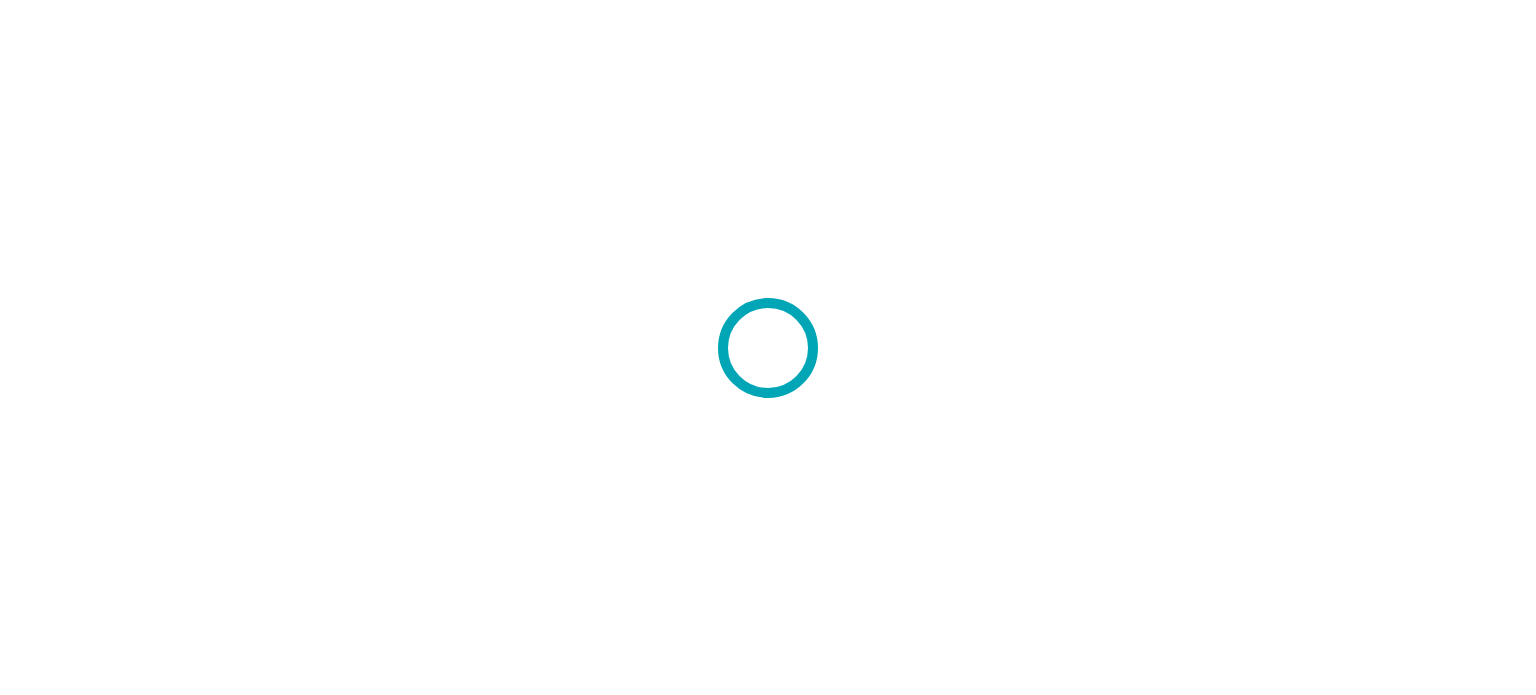scroll, scrollTop: 0, scrollLeft: 0, axis: both 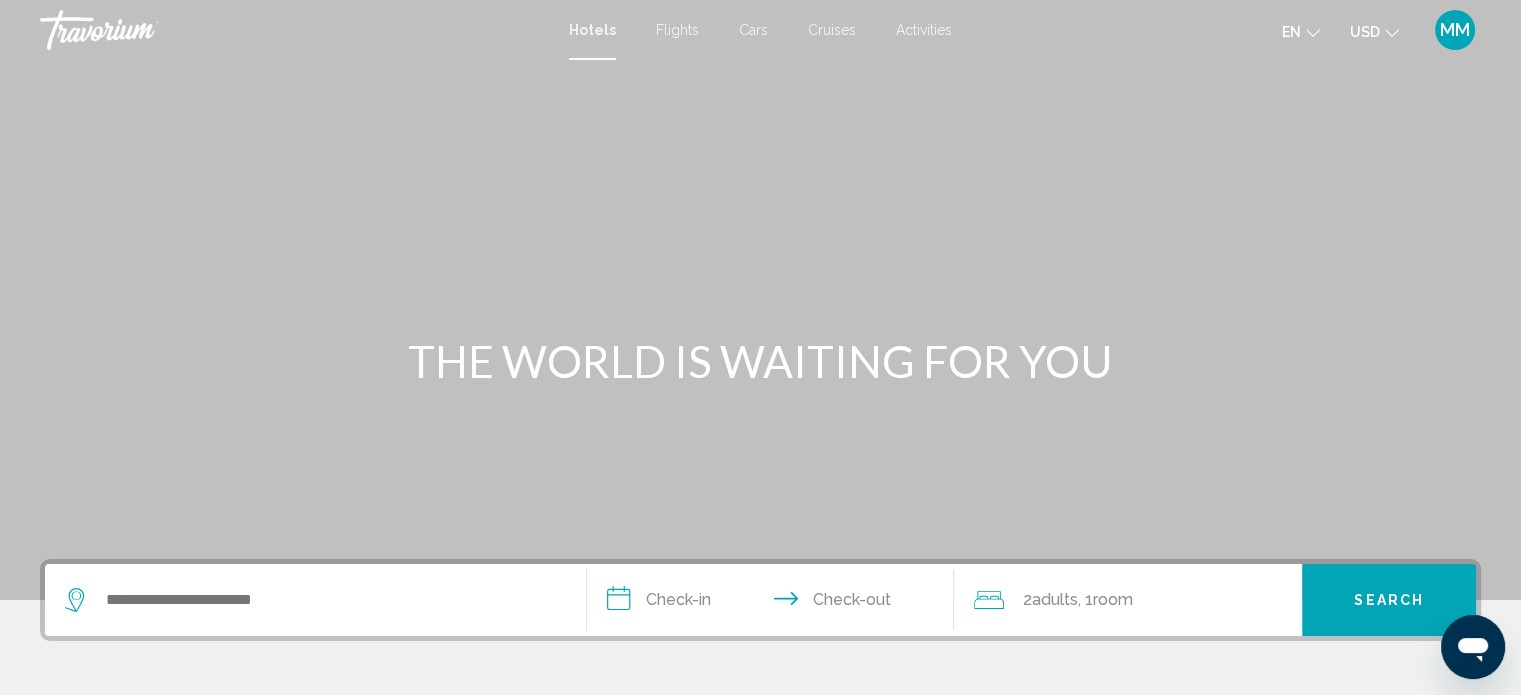 click on "Cruises" at bounding box center (832, 30) 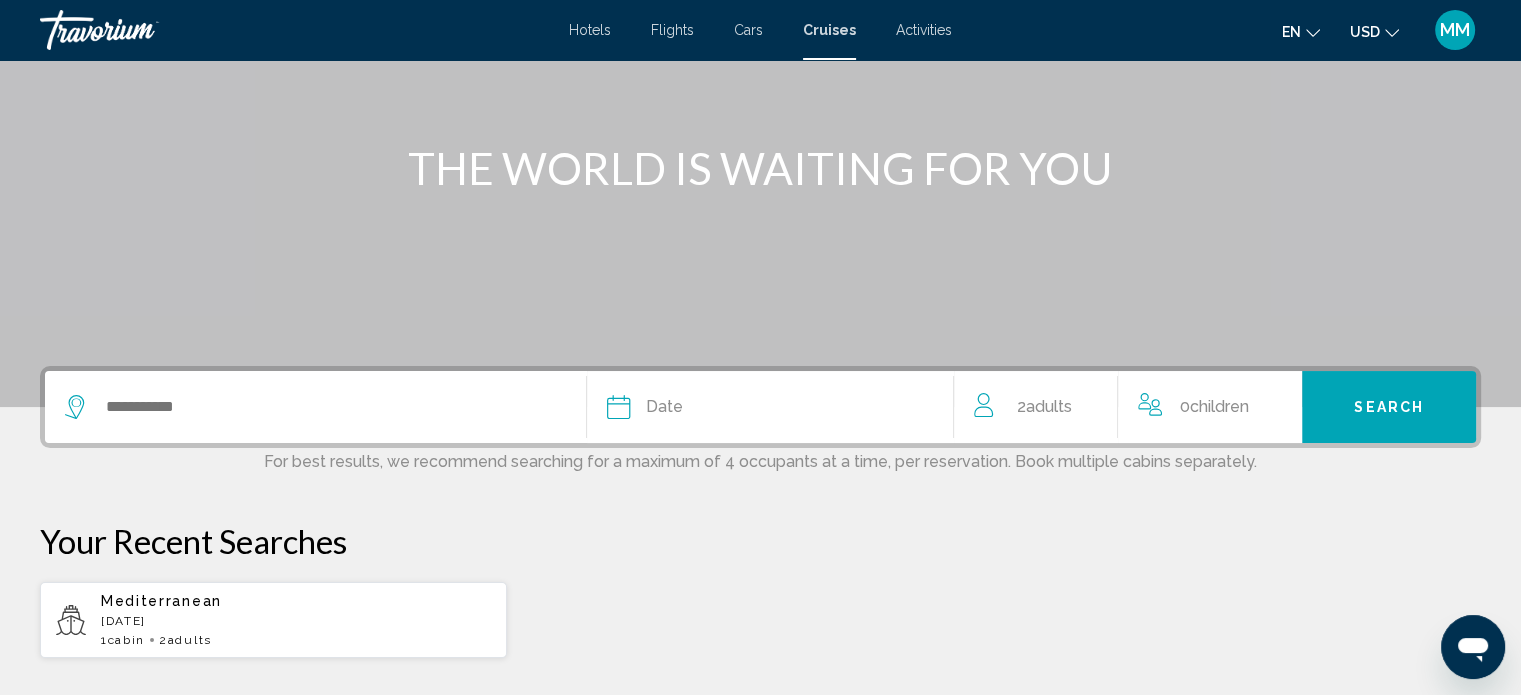 scroll, scrollTop: 200, scrollLeft: 0, axis: vertical 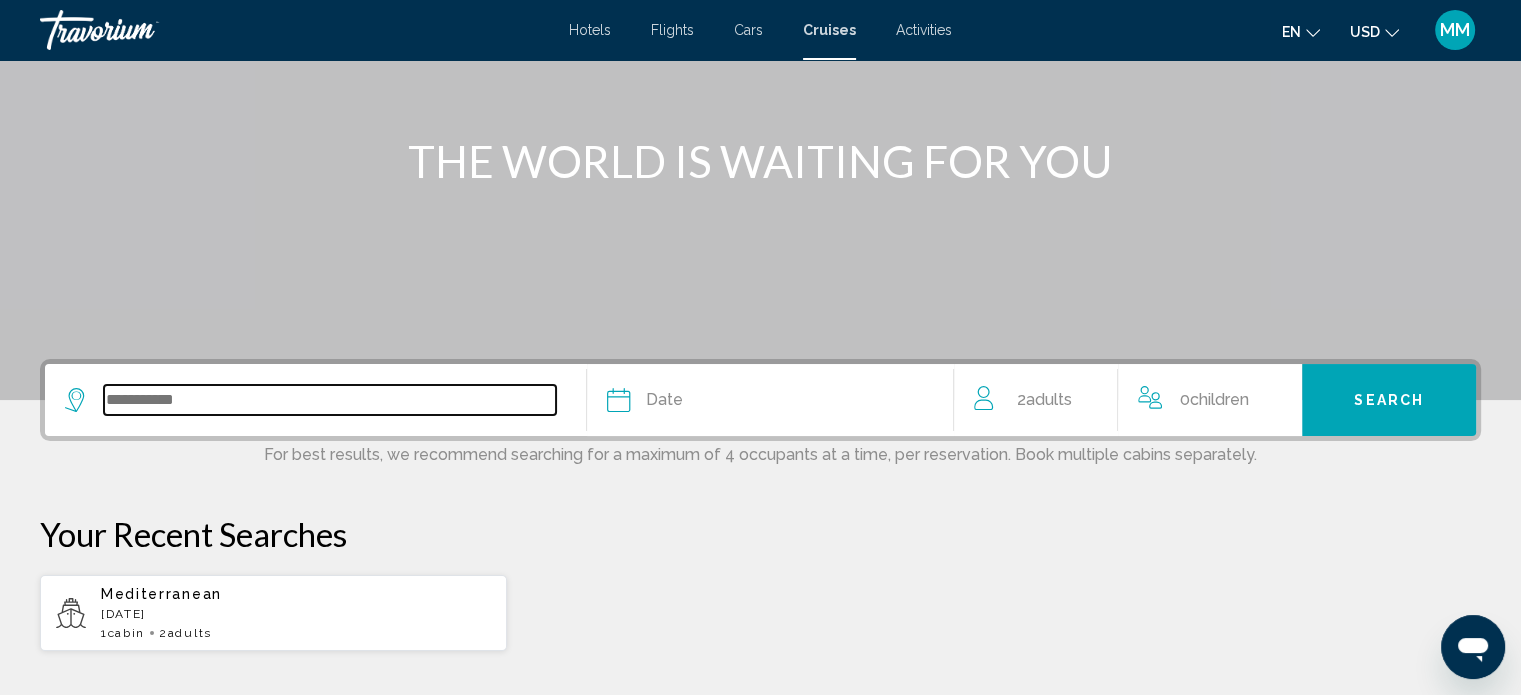 click at bounding box center [330, 400] 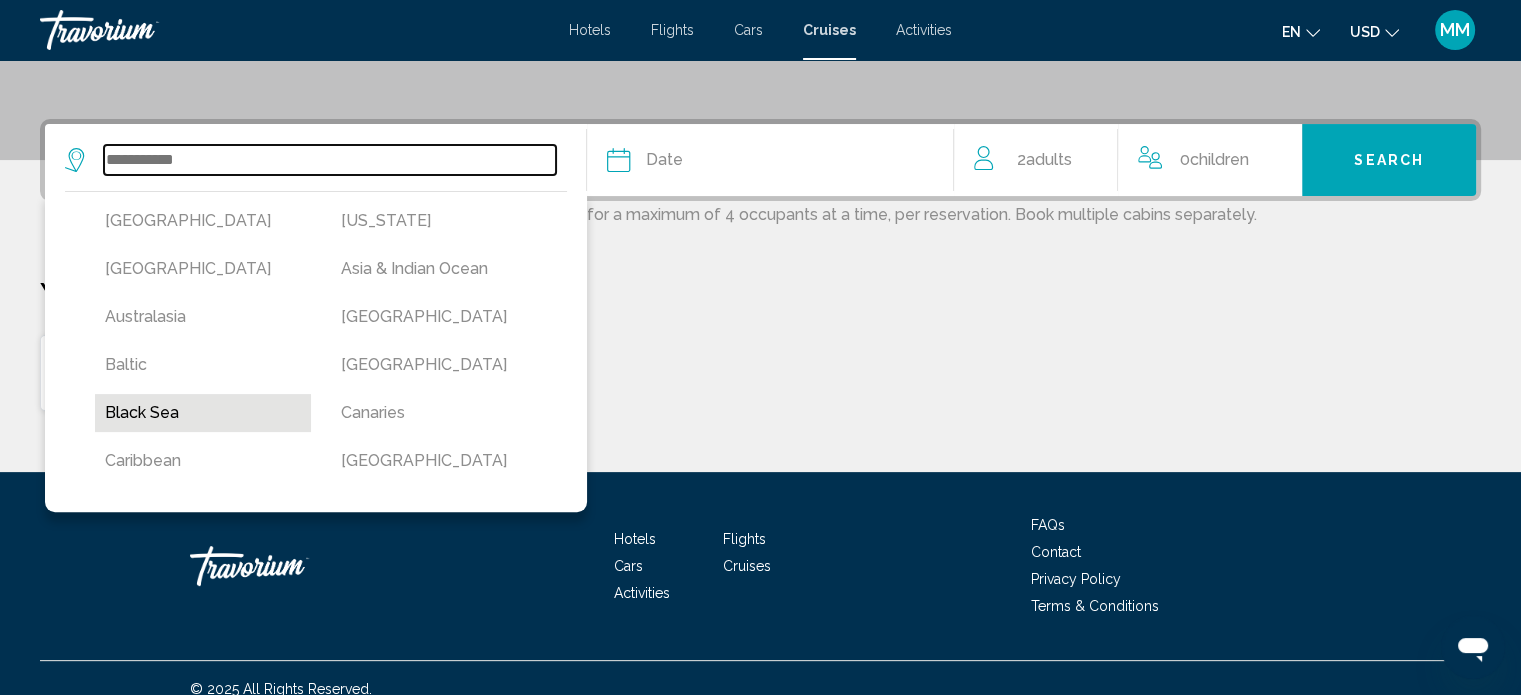 scroll, scrollTop: 460, scrollLeft: 0, axis: vertical 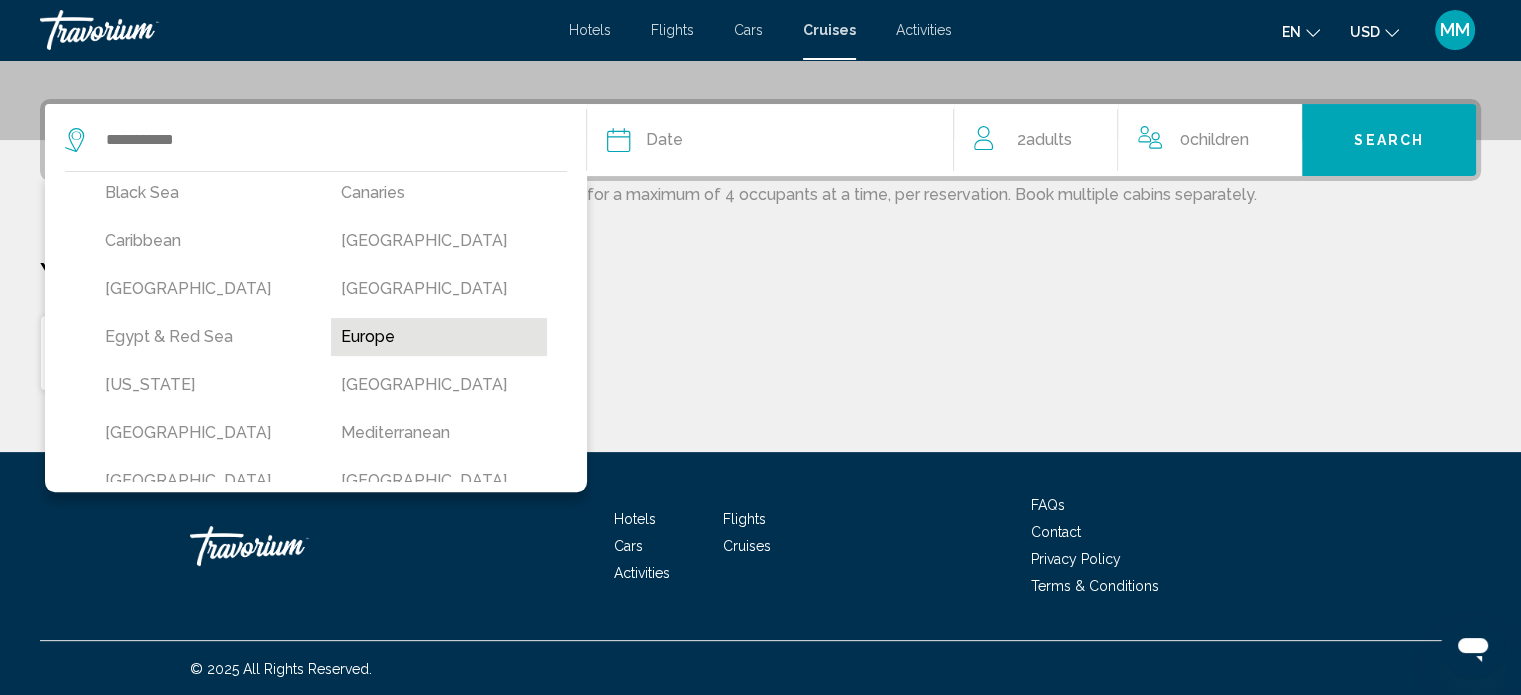 click on "Europe" at bounding box center (439, 337) 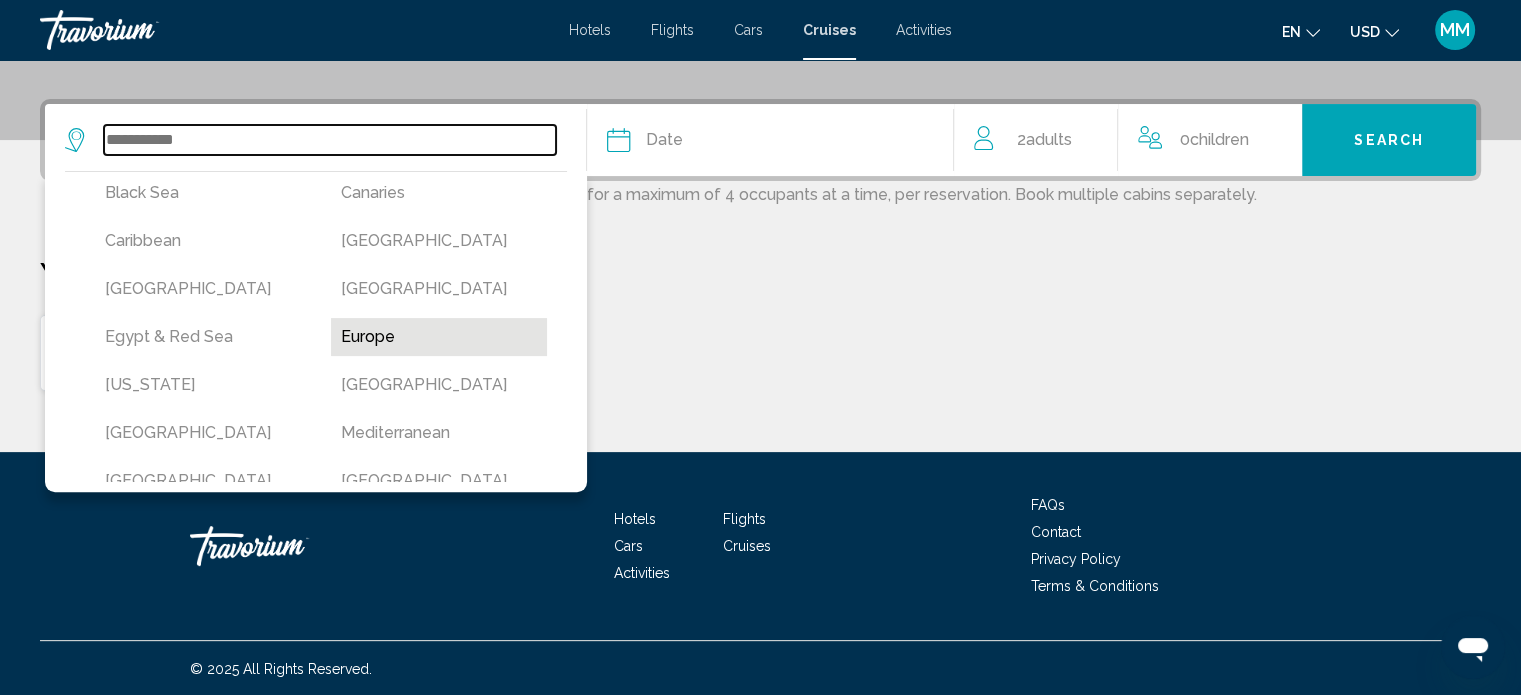 type on "******" 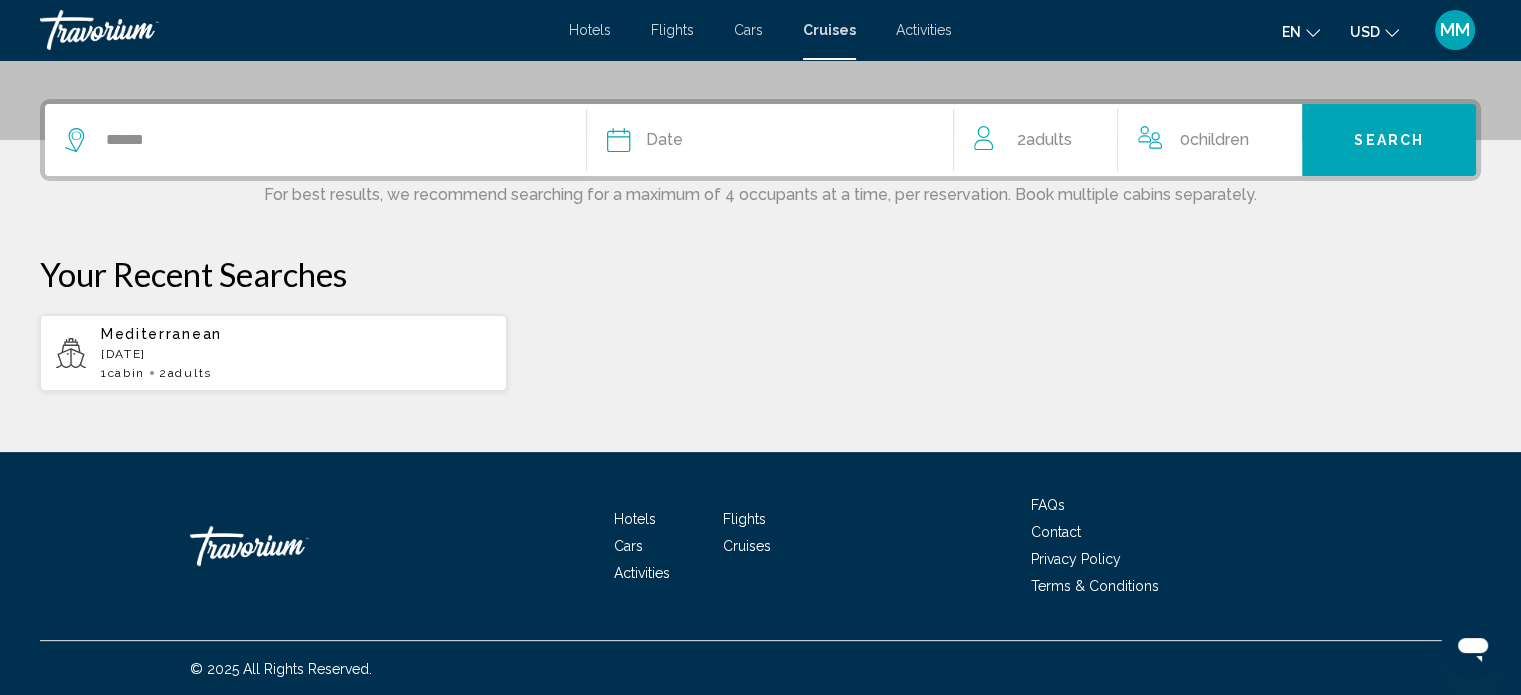 click on "Date" 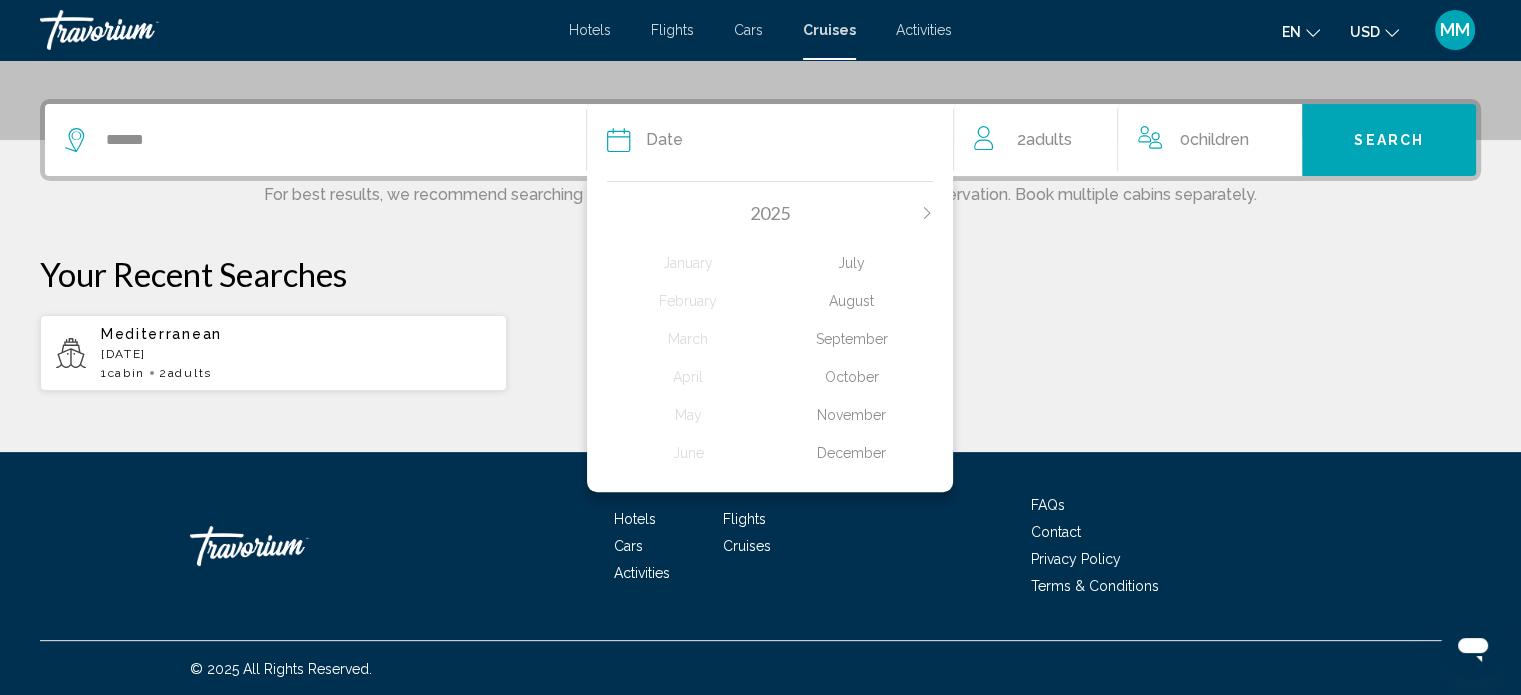 click on "October" 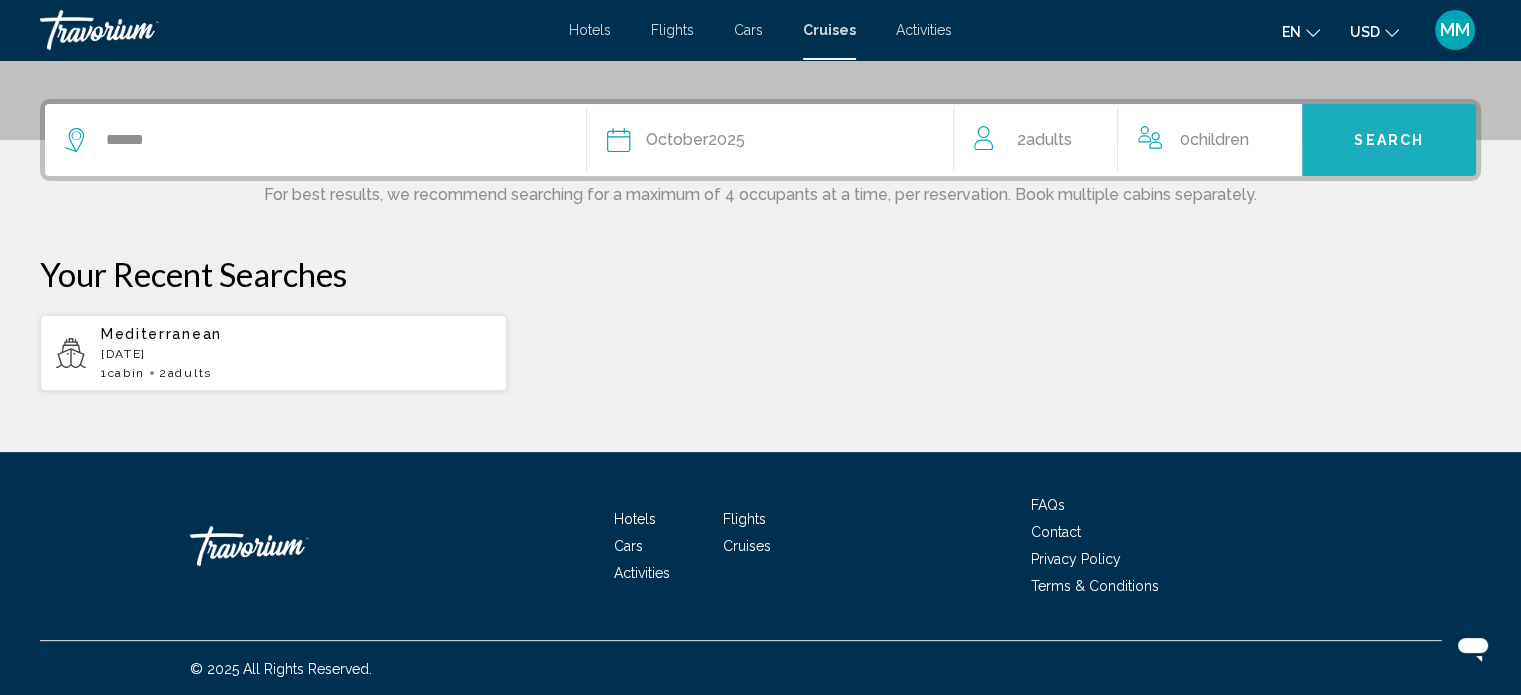 click on "Search" at bounding box center [1389, 141] 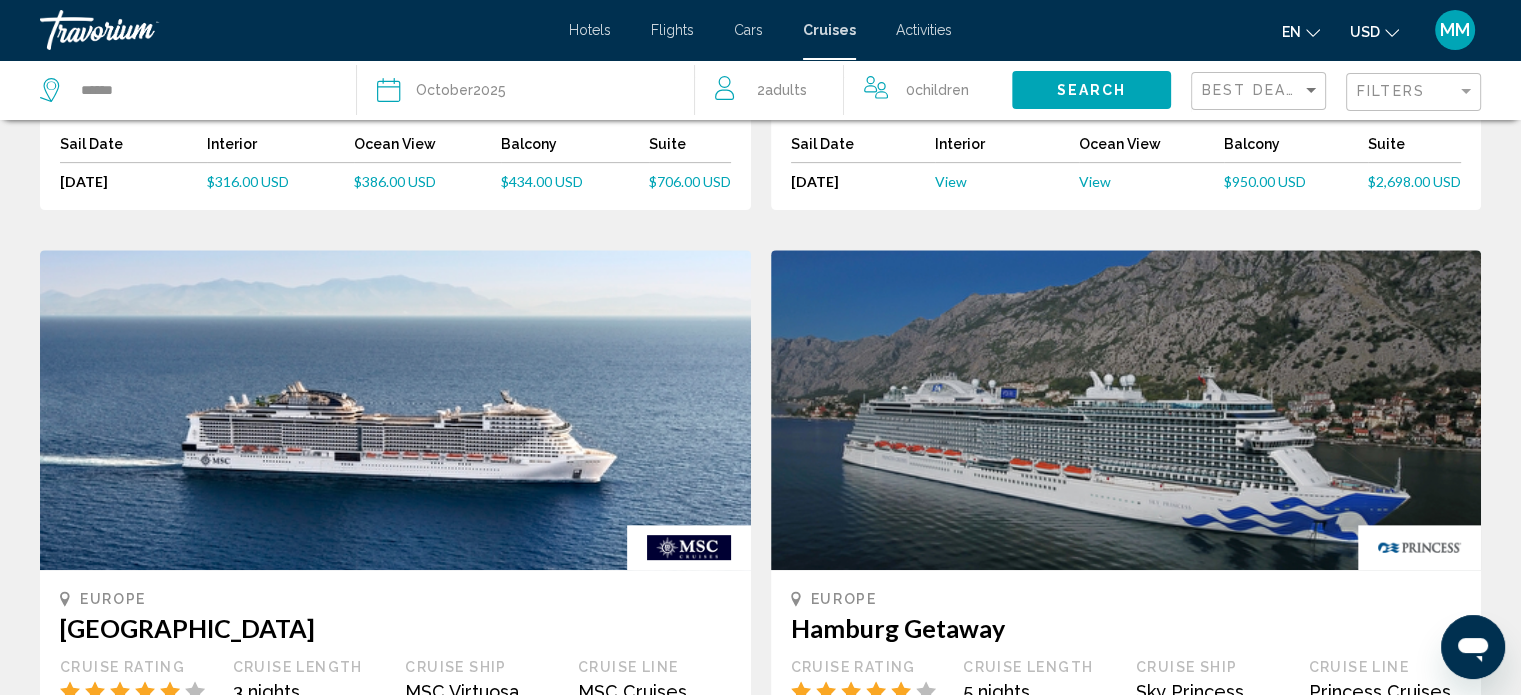 scroll, scrollTop: 276, scrollLeft: 0, axis: vertical 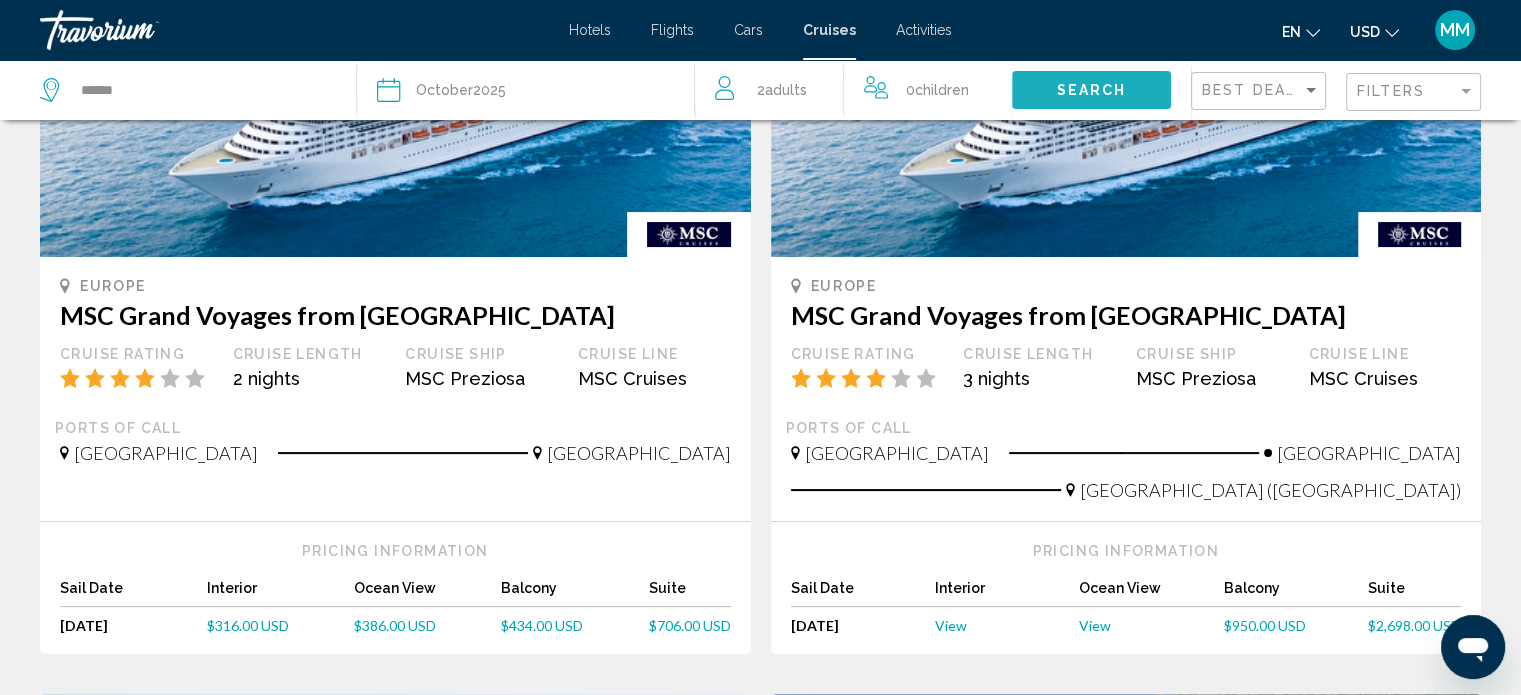 click on "Search" 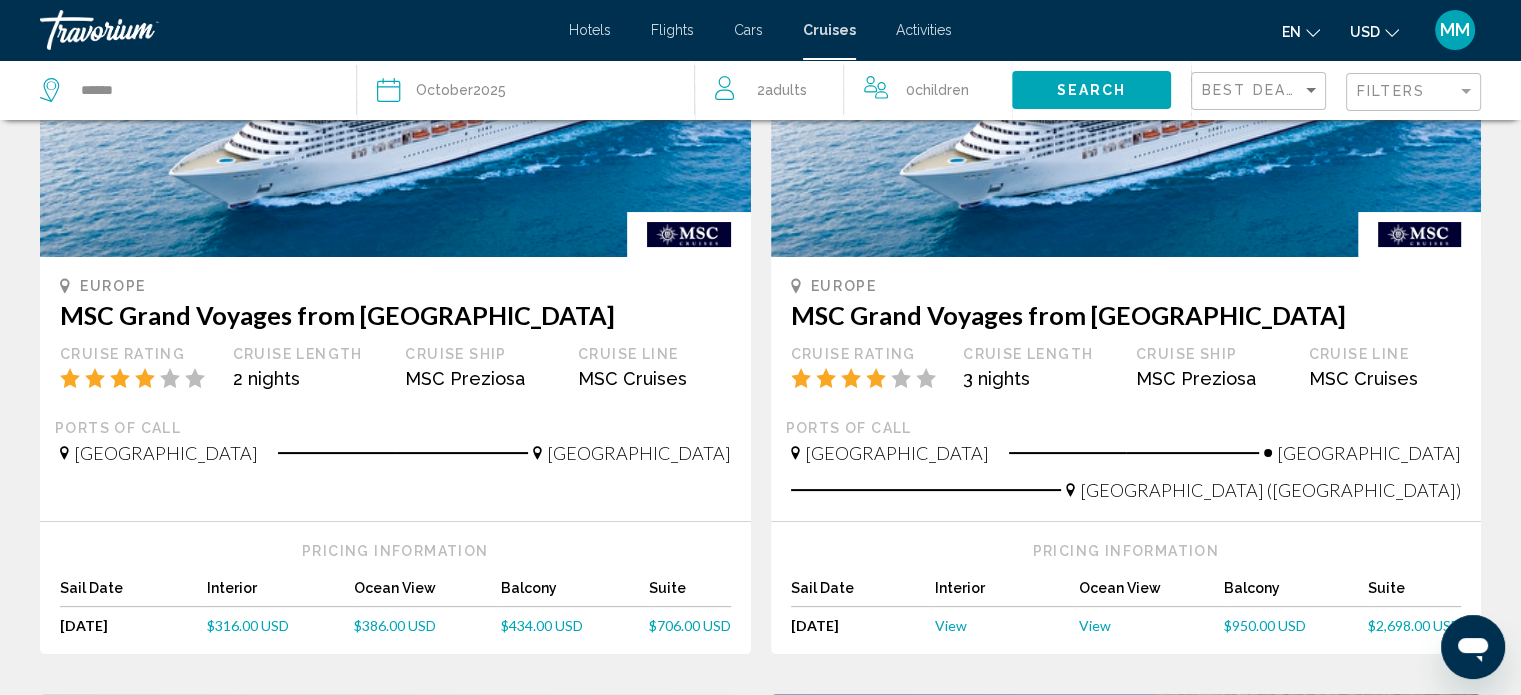 click on "Filters" 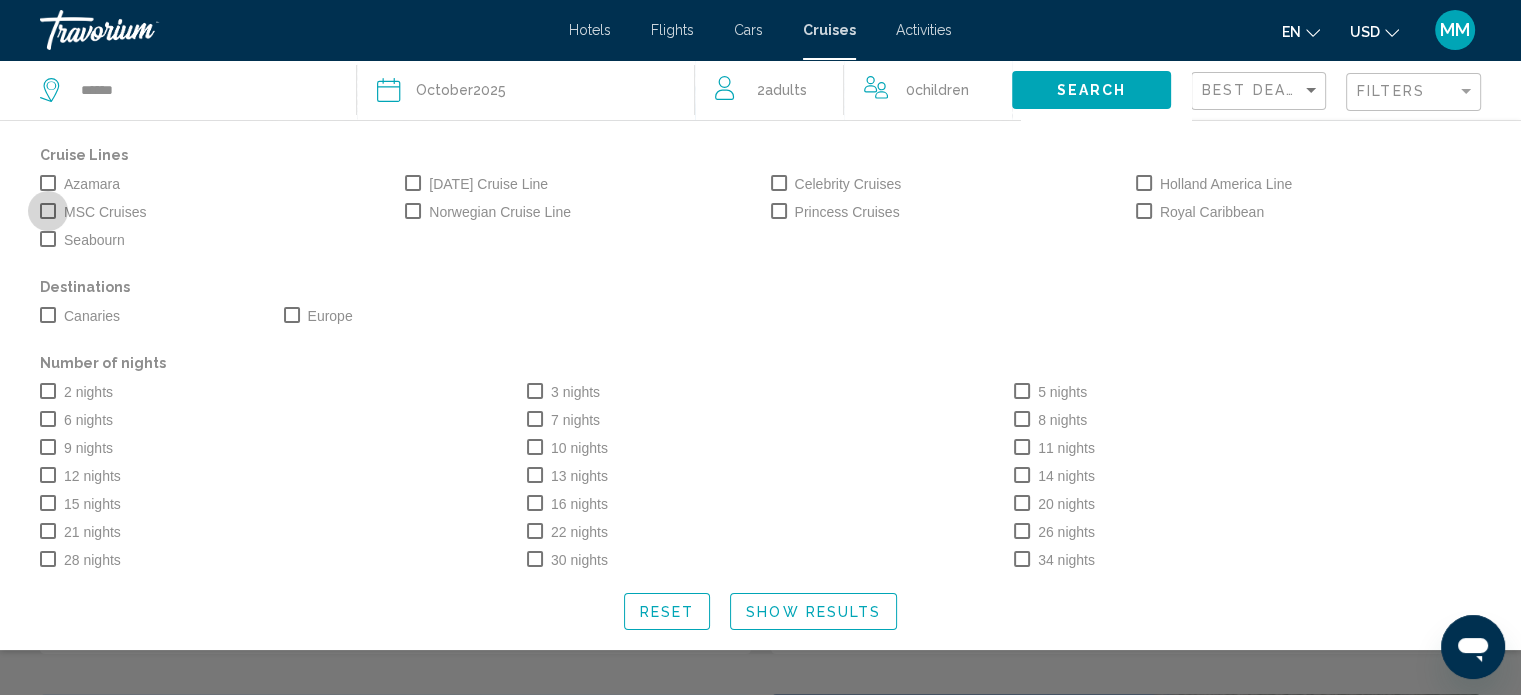 click on "MSC Cruises" at bounding box center [105, 212] 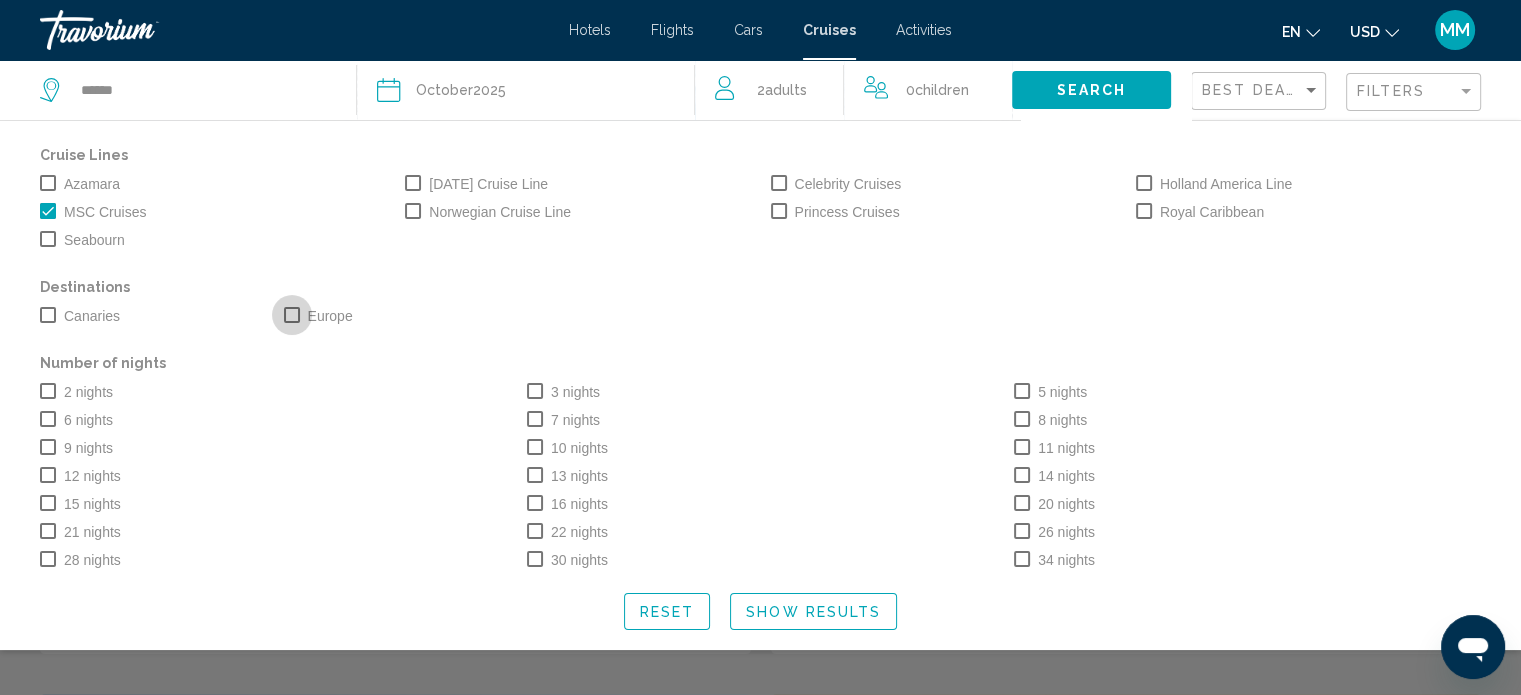 click at bounding box center (292, 315) 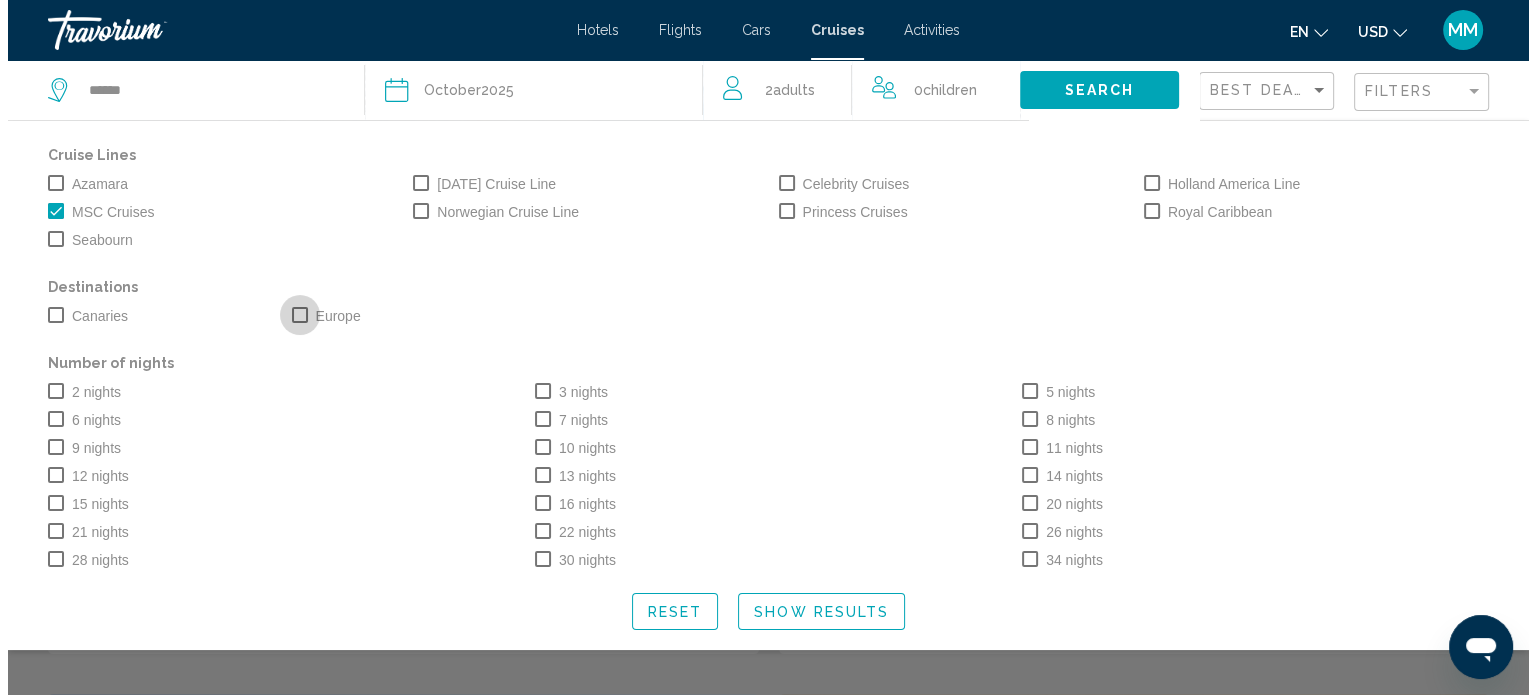 scroll, scrollTop: 0, scrollLeft: 0, axis: both 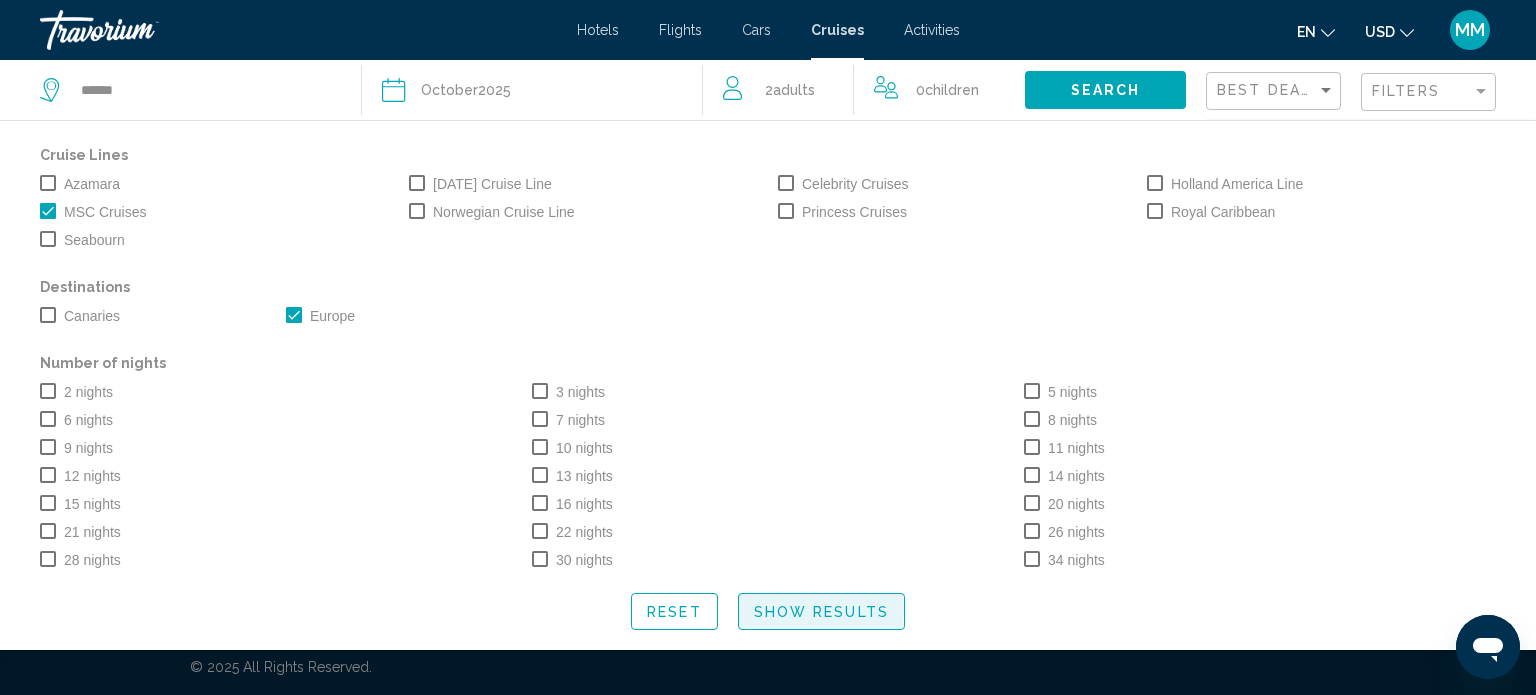 click on "Show Results" 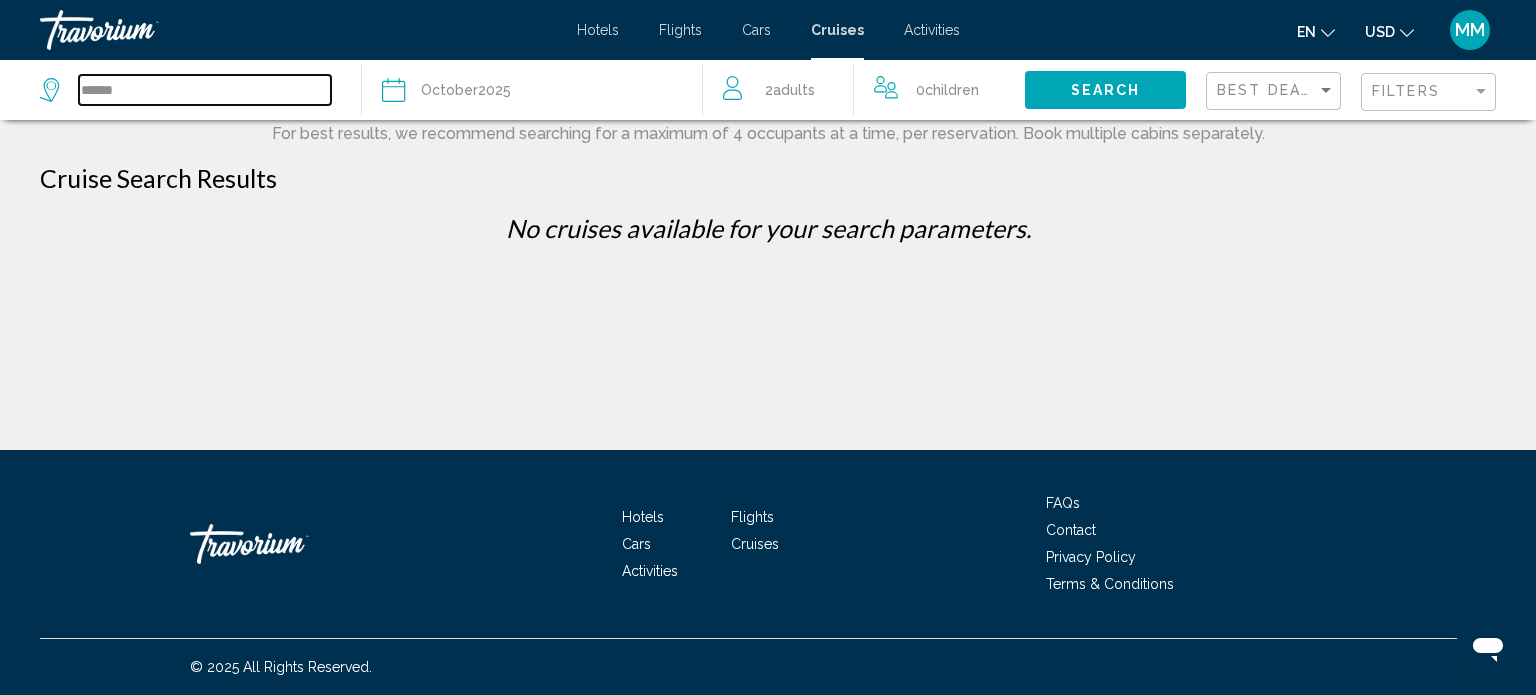 click on "******" at bounding box center (205, 90) 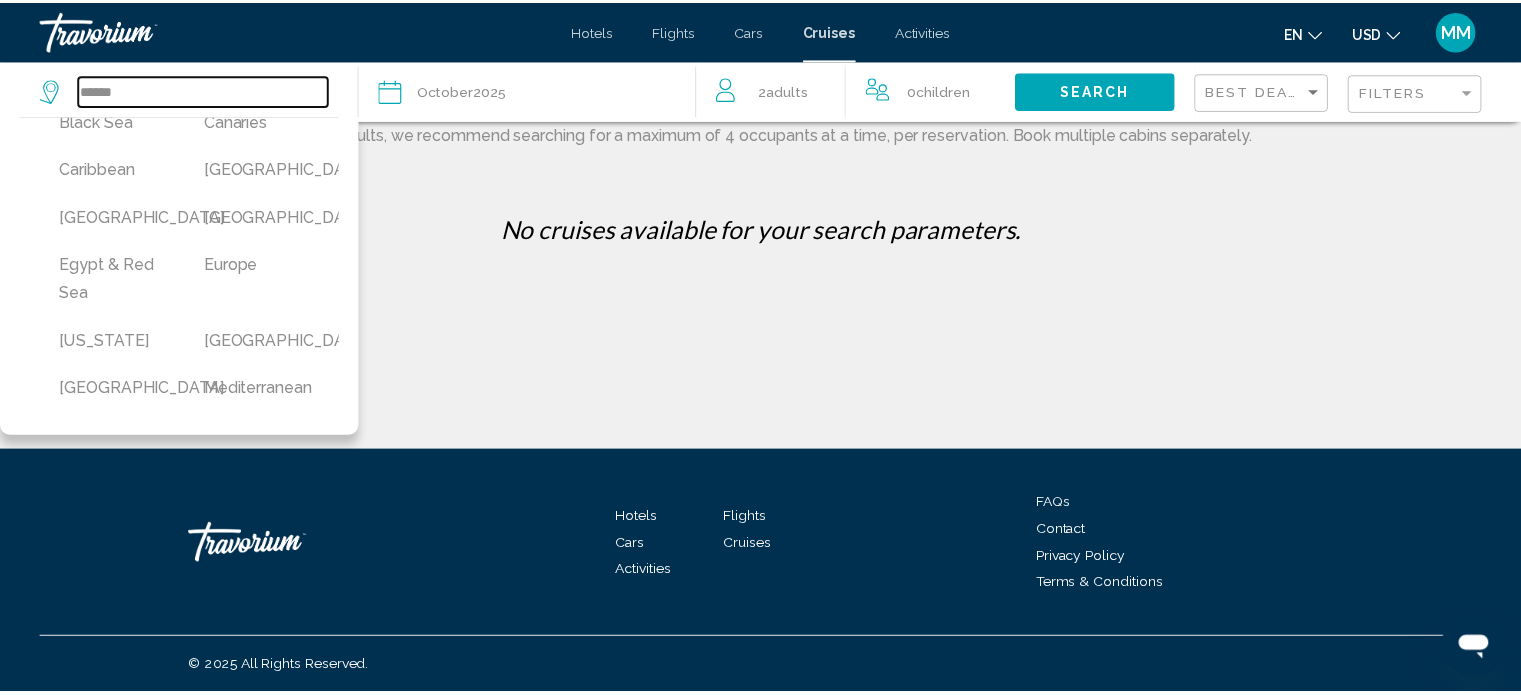 scroll, scrollTop: 300, scrollLeft: 0, axis: vertical 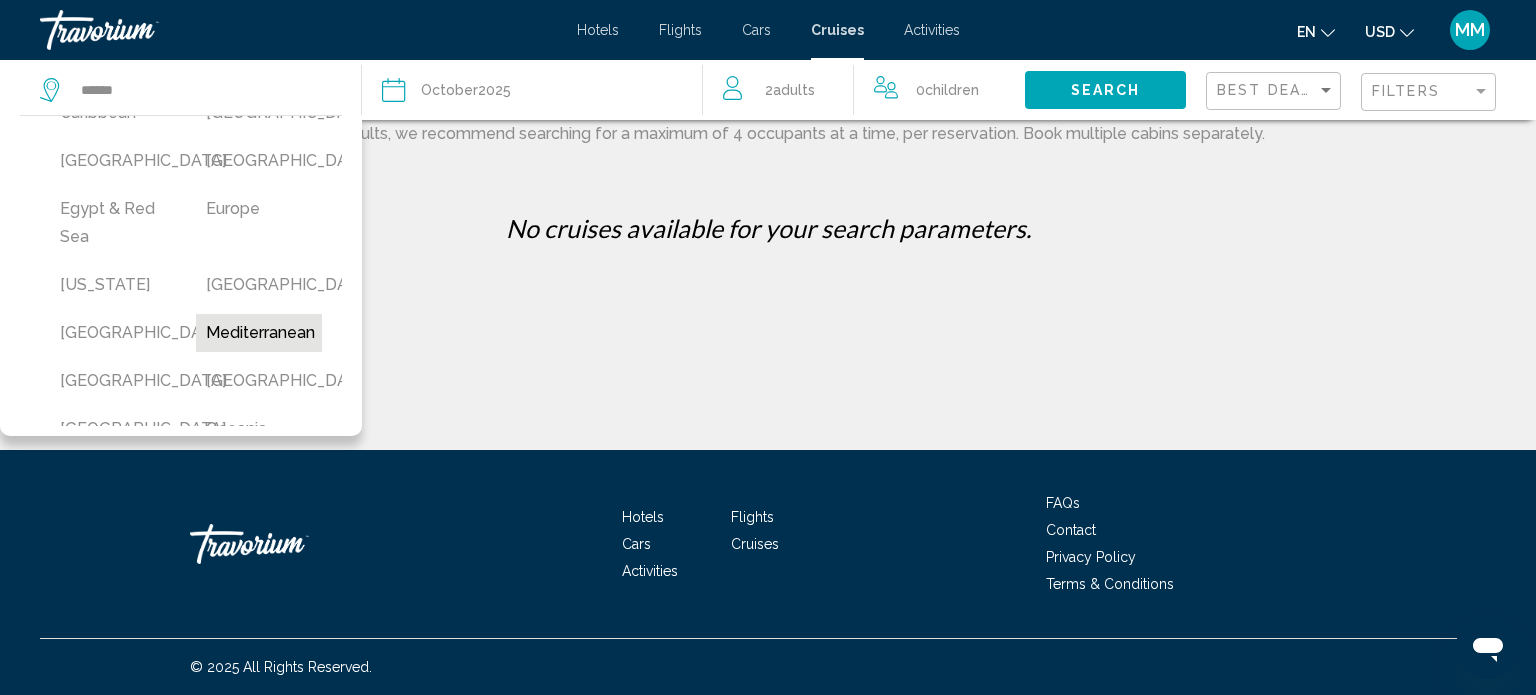 click on "Mediterranean" at bounding box center (259, 333) 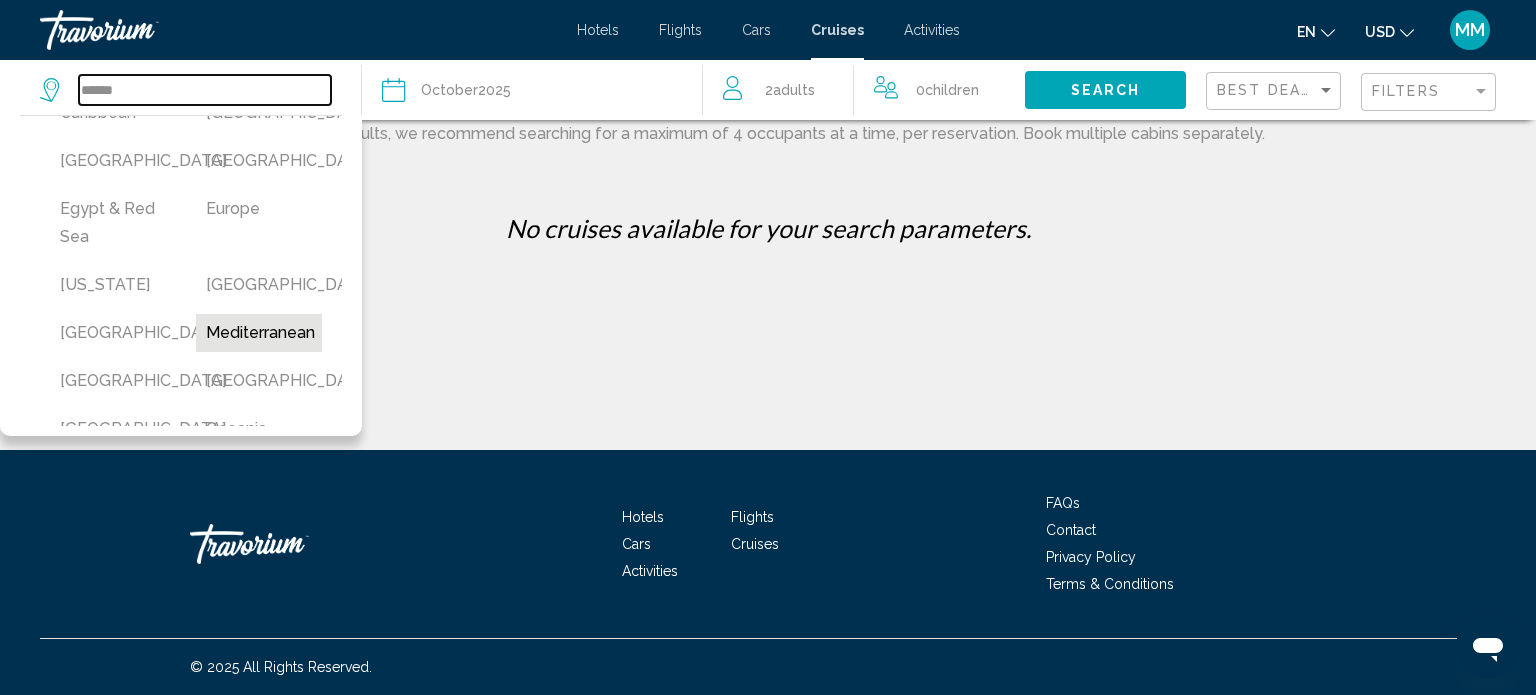 type on "**********" 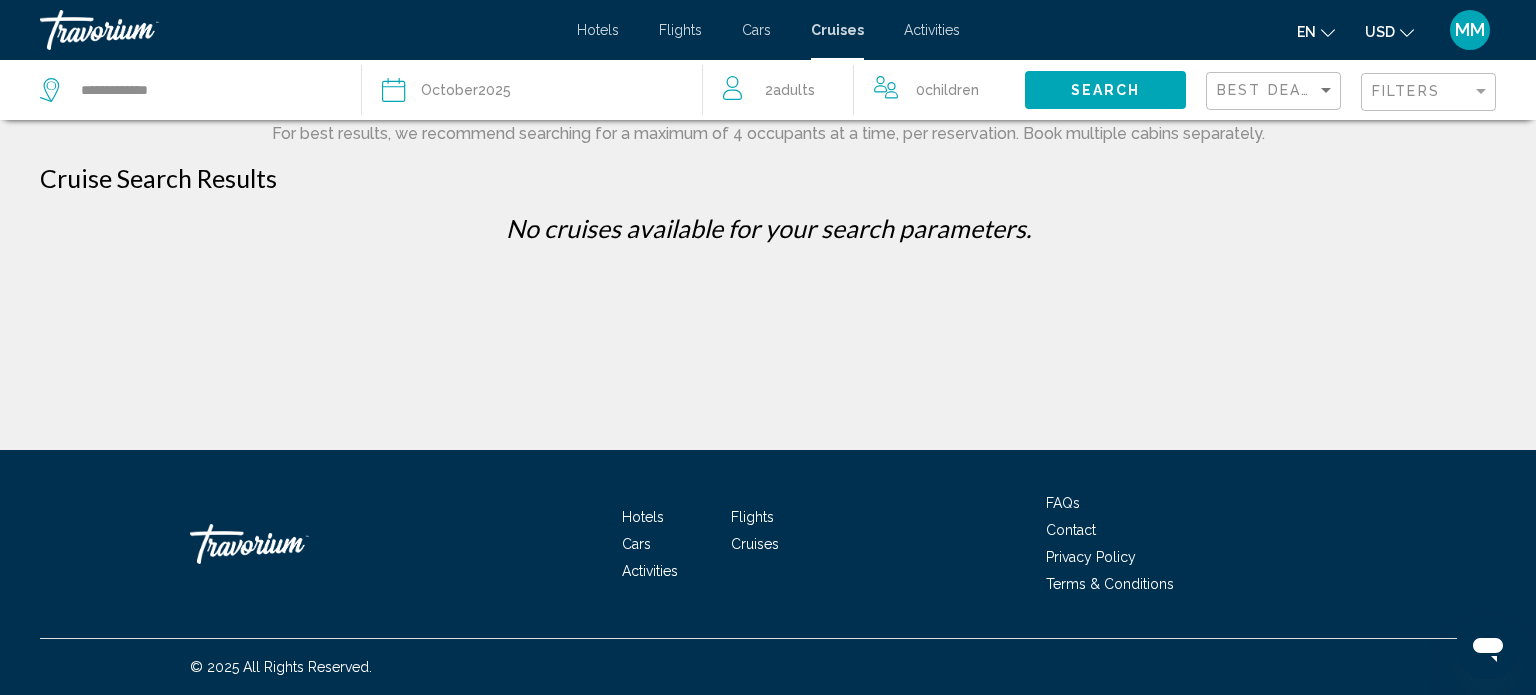click on "Search" 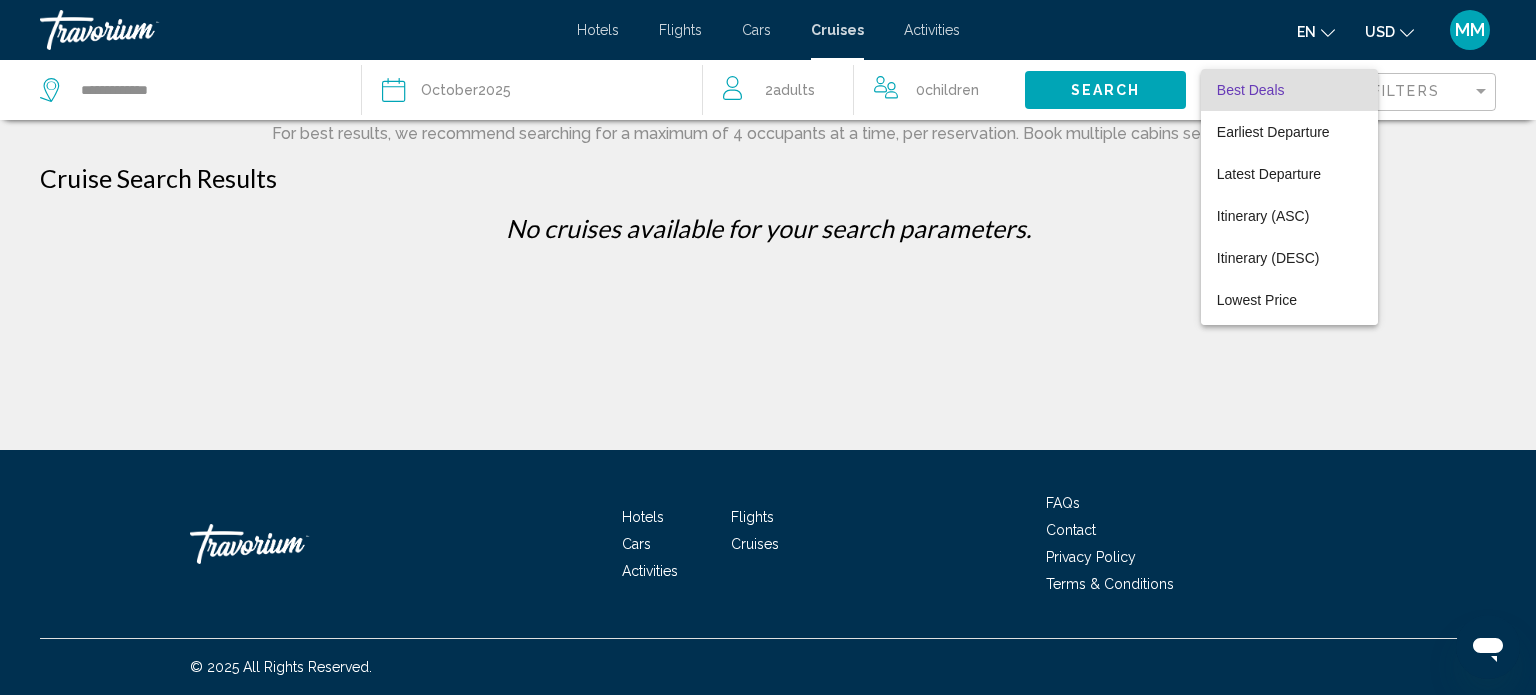 click at bounding box center [768, 347] 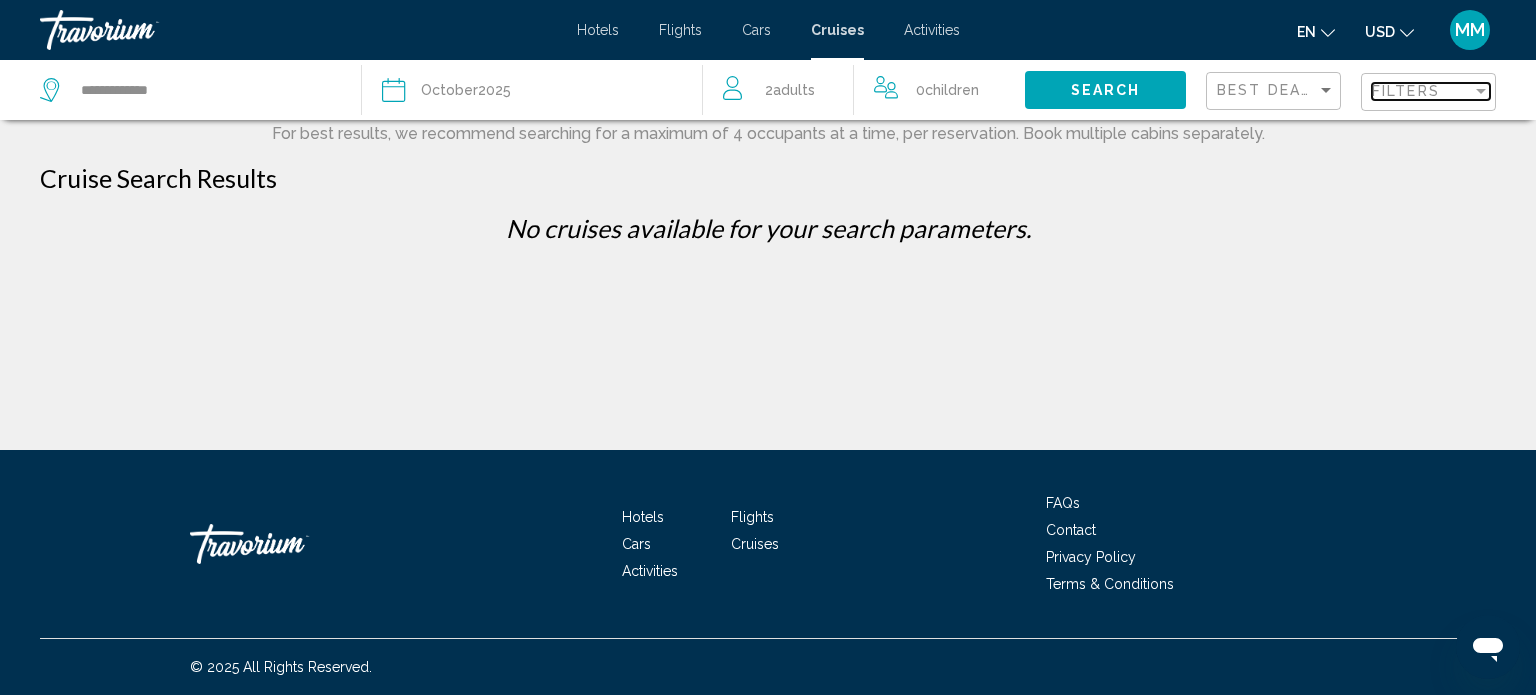 click on "Filters" at bounding box center [1406, 91] 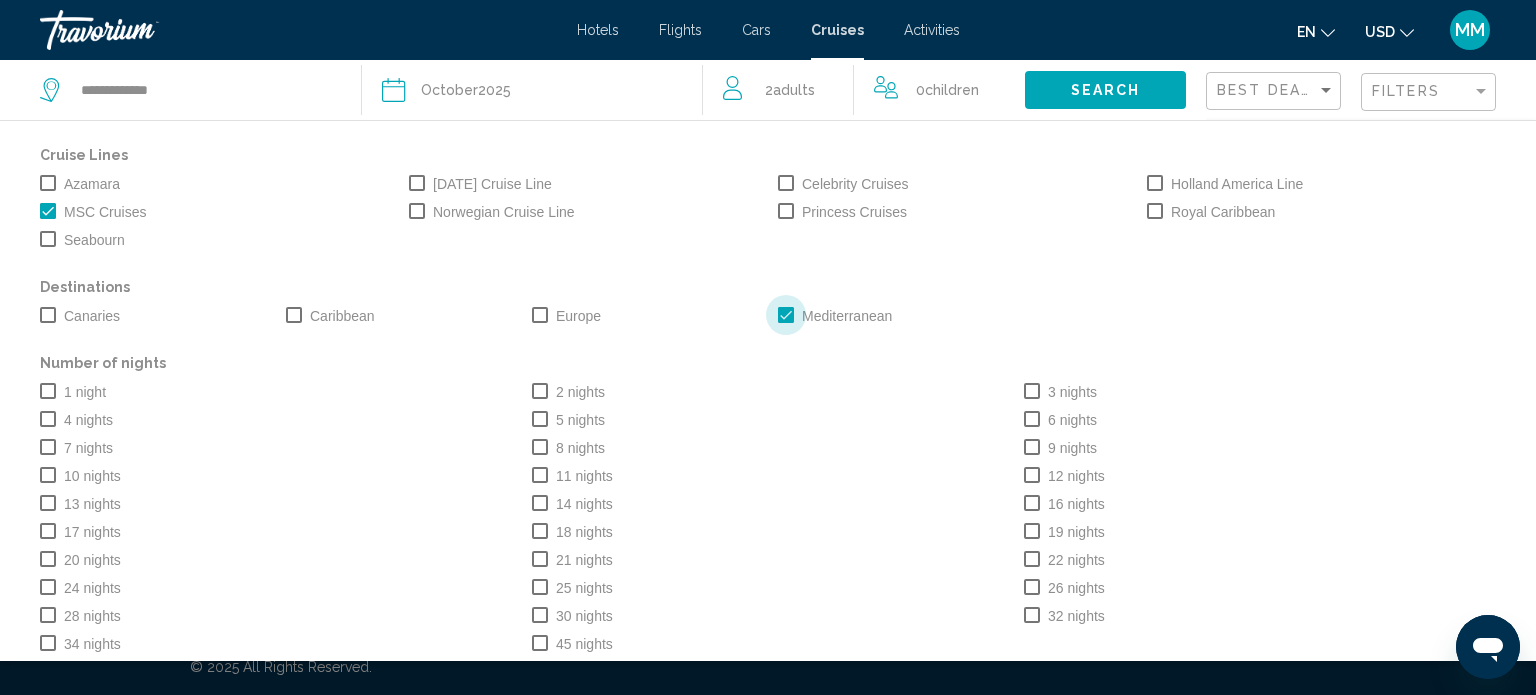 click at bounding box center [786, 315] 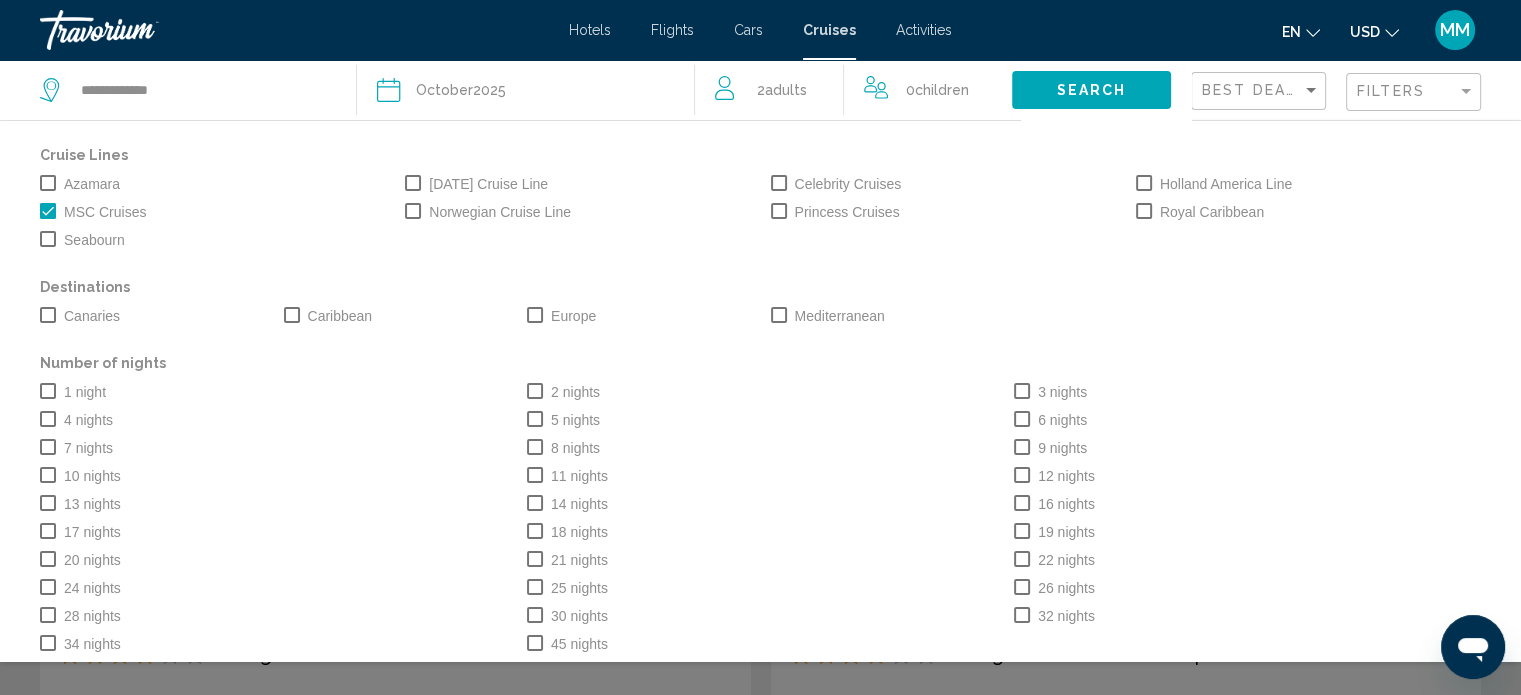 click at bounding box center [535, 315] 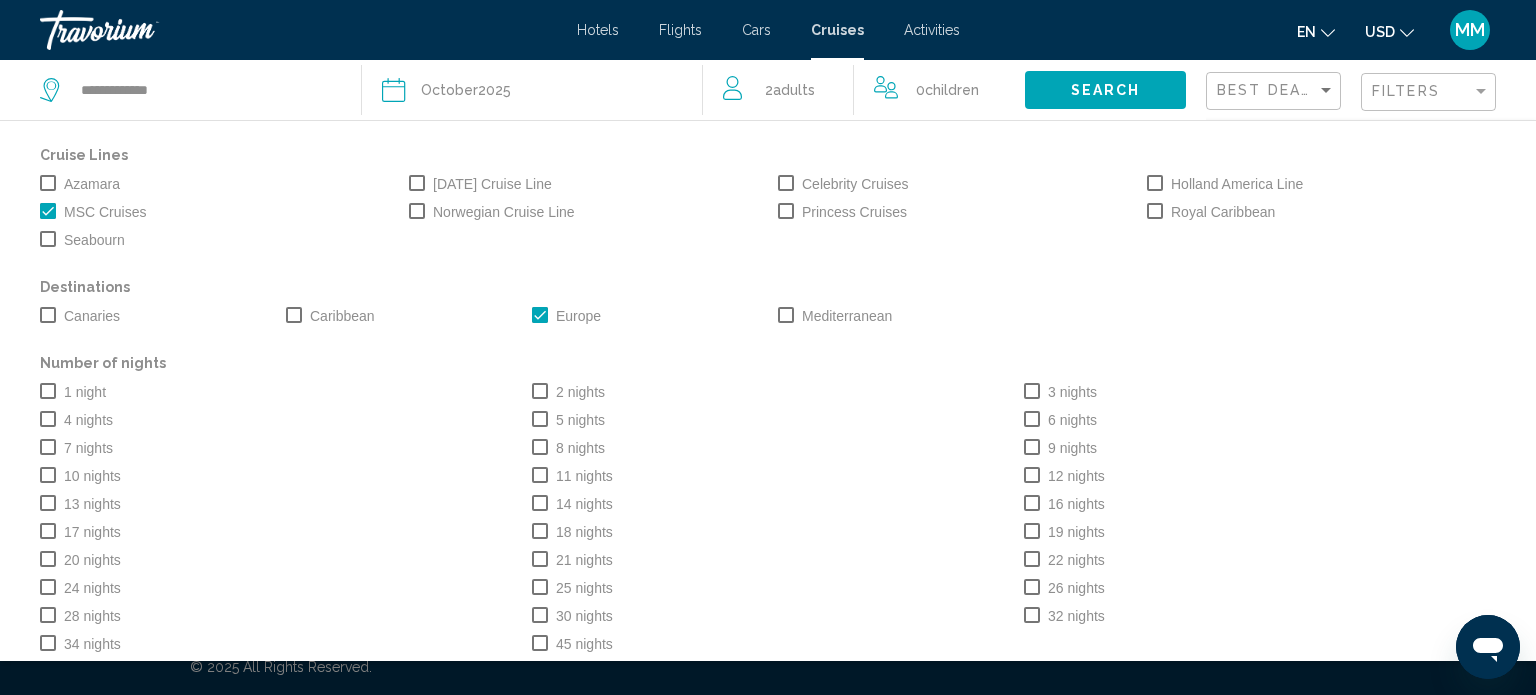 click on "Search" 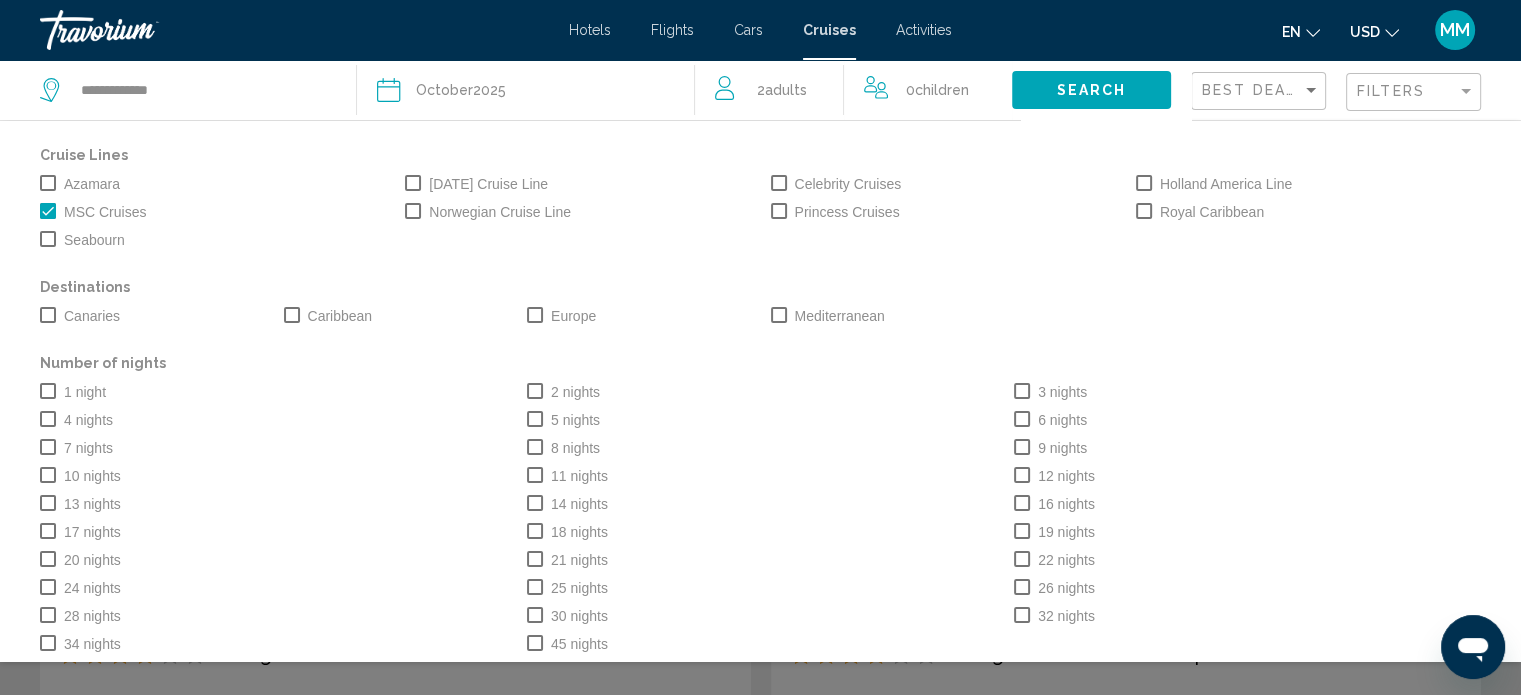 click on "7 nights" at bounding box center [88, 448] 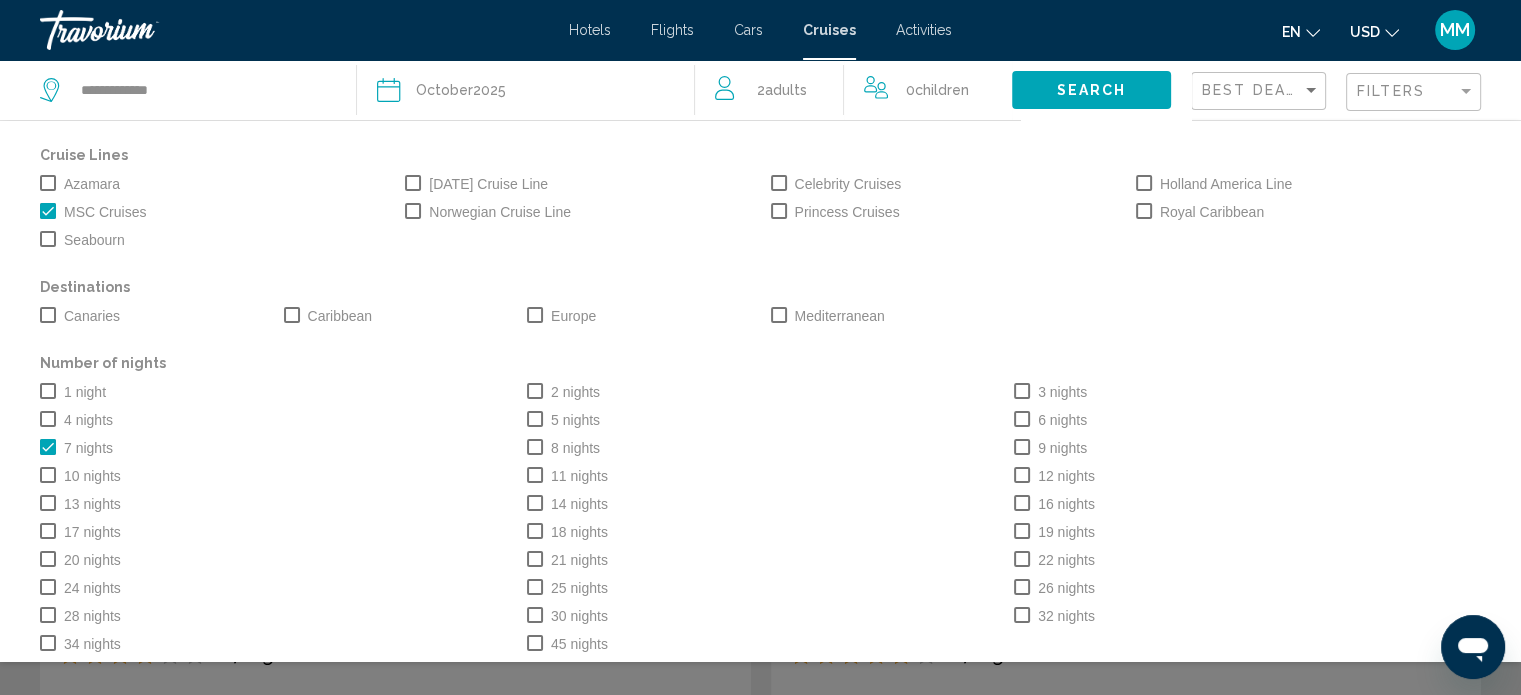 click on "Search" 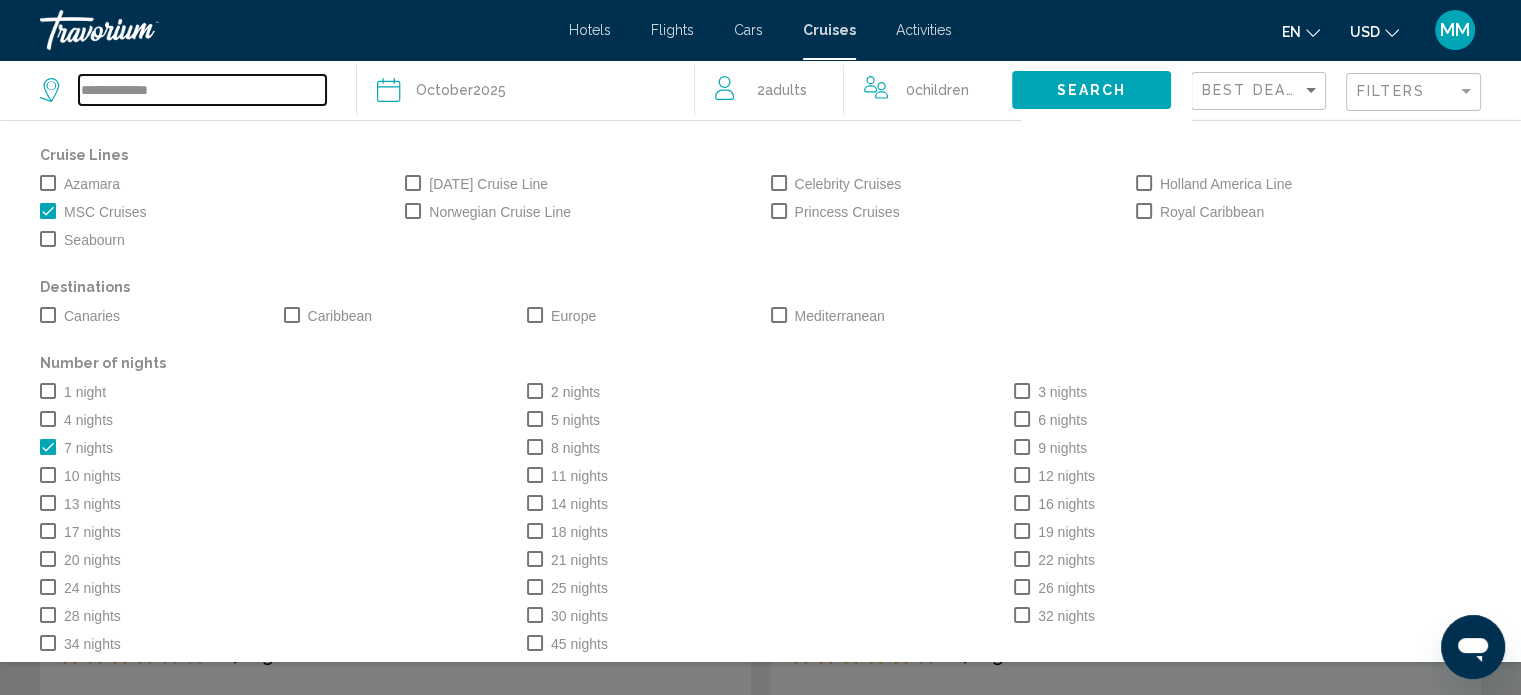 click on "**********" at bounding box center (202, 90) 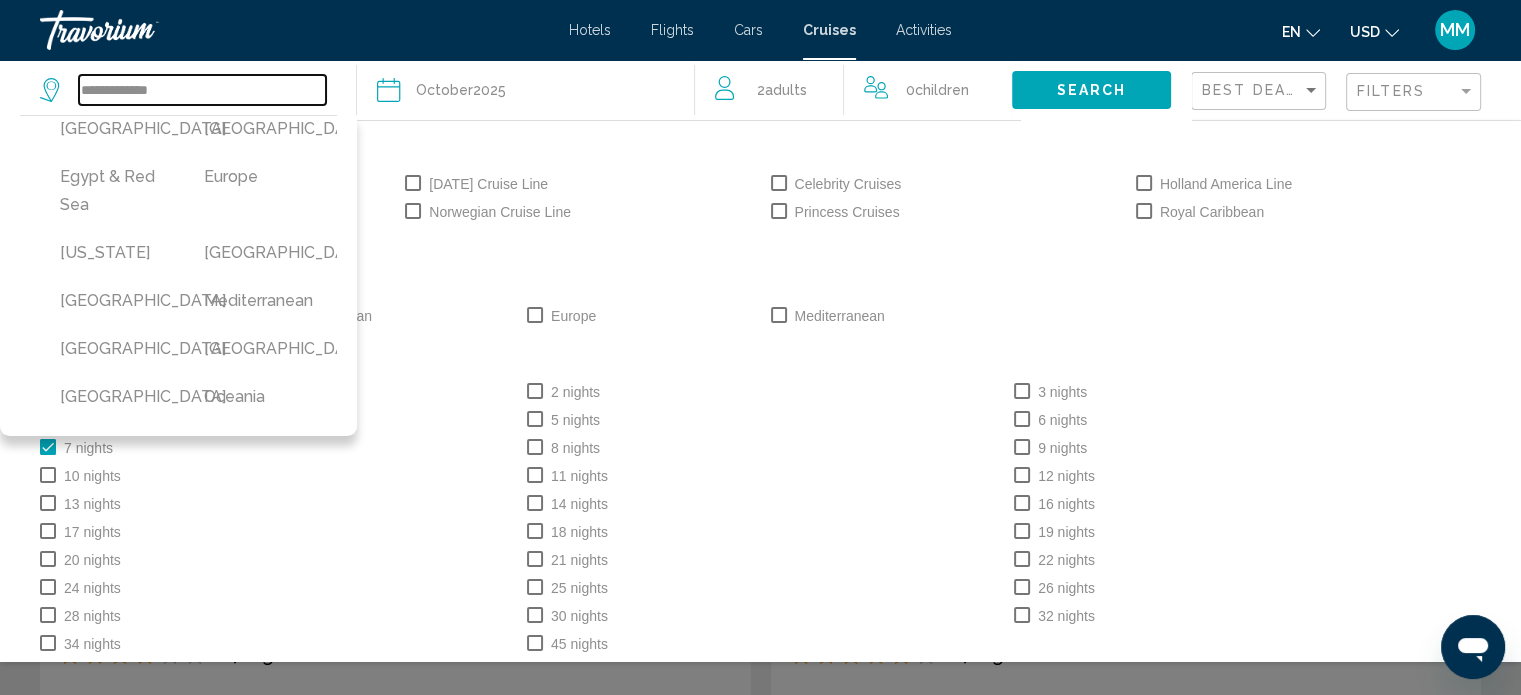 scroll, scrollTop: 400, scrollLeft: 0, axis: vertical 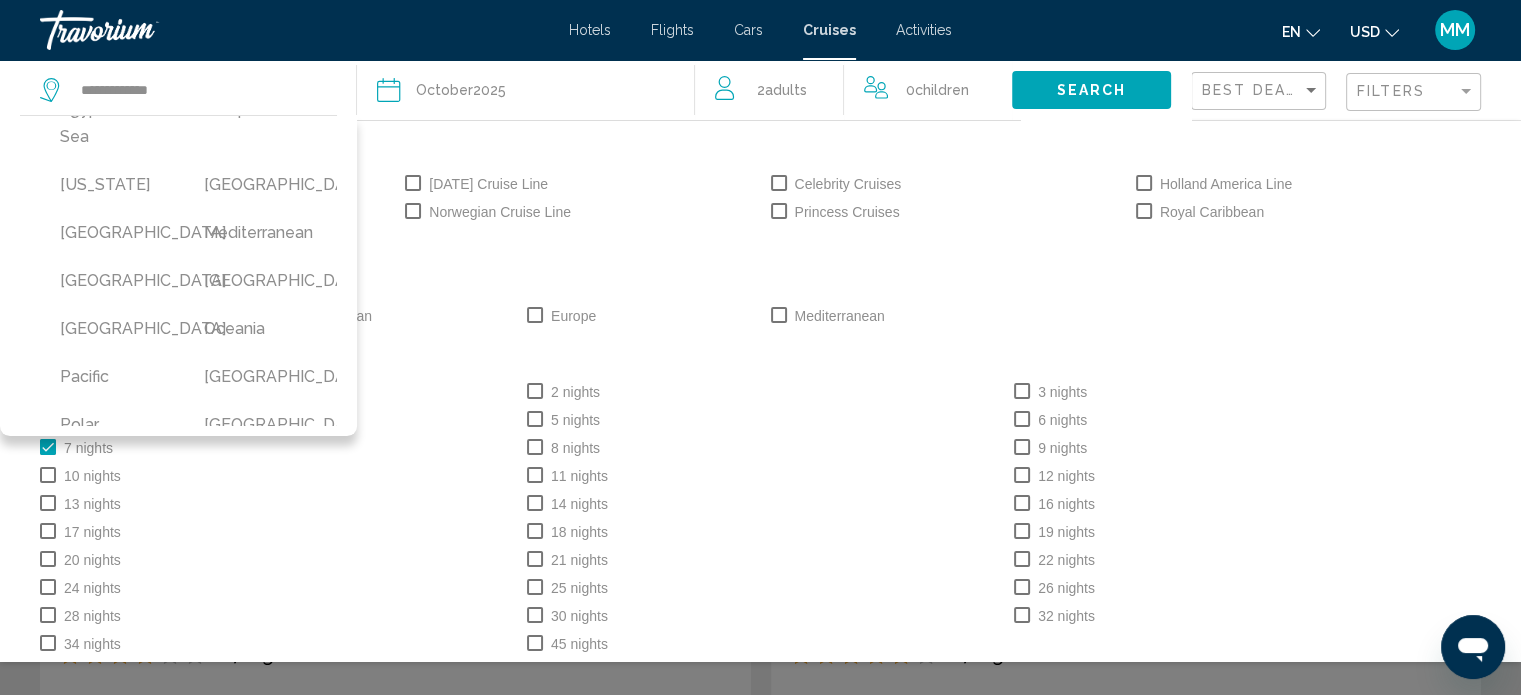 click on "Cruise Lines   Azamara   [DATE] Cruise Line   Celebrity Cruises   Holland America Line   MSC Cruises   Norwegian Cruise Line   Princess Cruises   Royal Caribbean   Seabourn Destinations   Canaries   [GEOGRAPHIC_DATA]   [GEOGRAPHIC_DATA]   Mediterranean Number of nights   1 night   2 nights   3 nights   4 nights   5 nights   6 nights   7 nights   8 nights   9 nights   10 nights   11 nights   12 nights   13 nights   14 nights   16 nights   17 nights   18 nights   19 nights   20 nights   21 nights   22 nights   24 nights   25 nights   26 nights   28 nights   30 nights   32 nights   34 nights   45 nights" 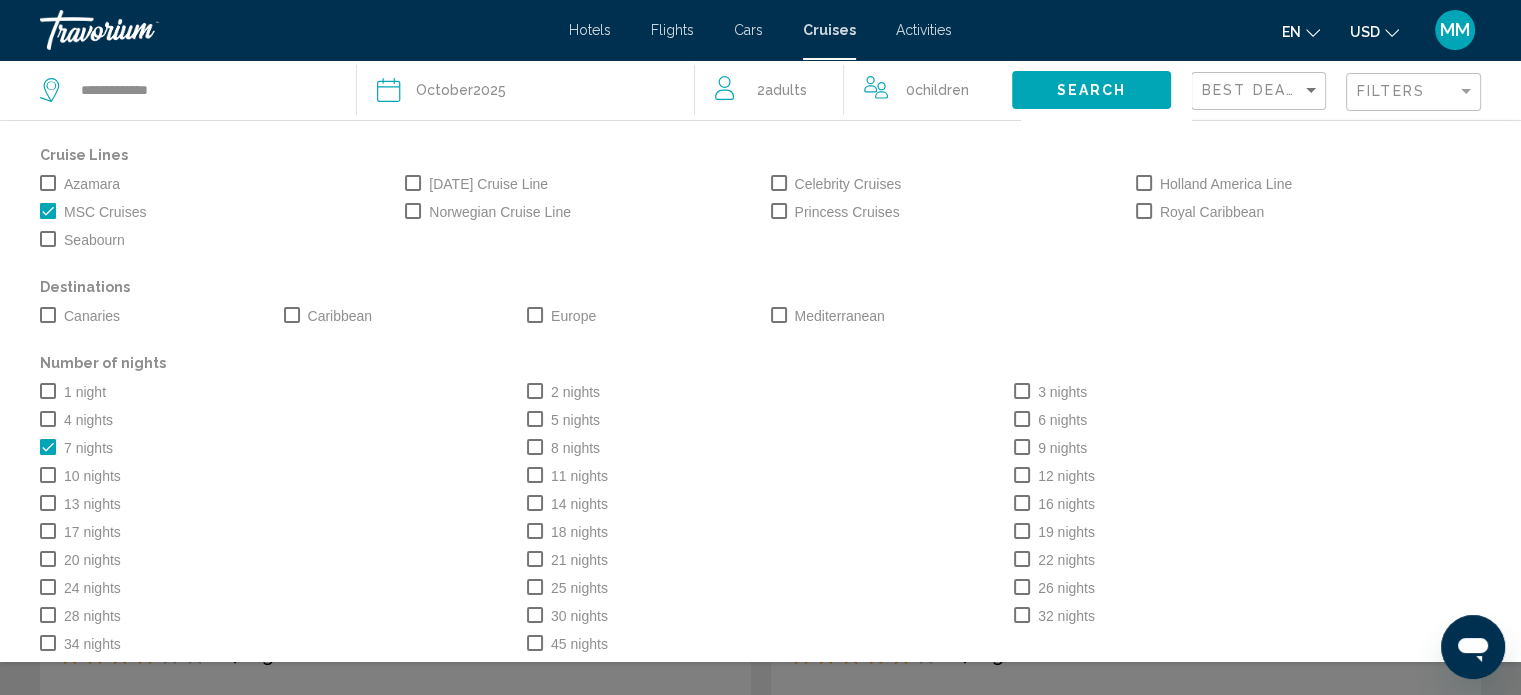 click on "**********" 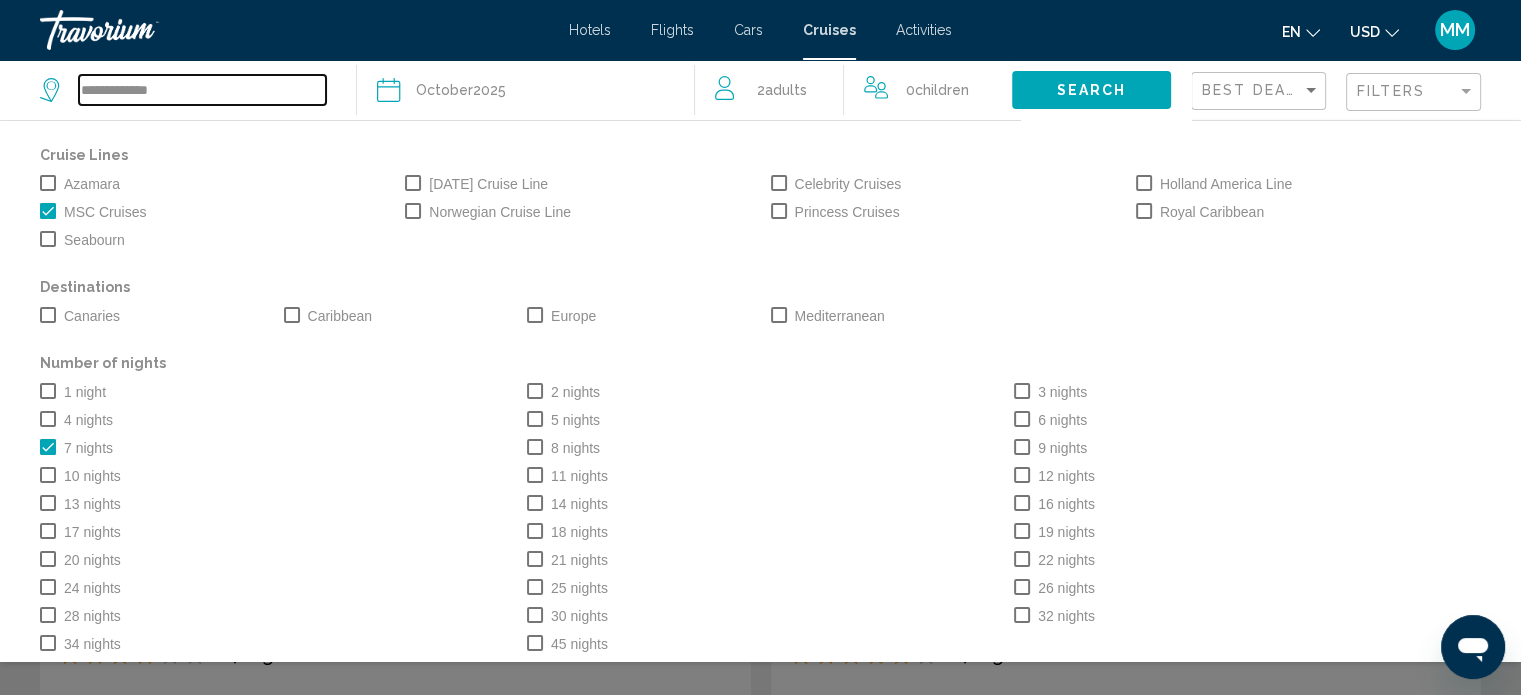 click on "**********" at bounding box center [202, 90] 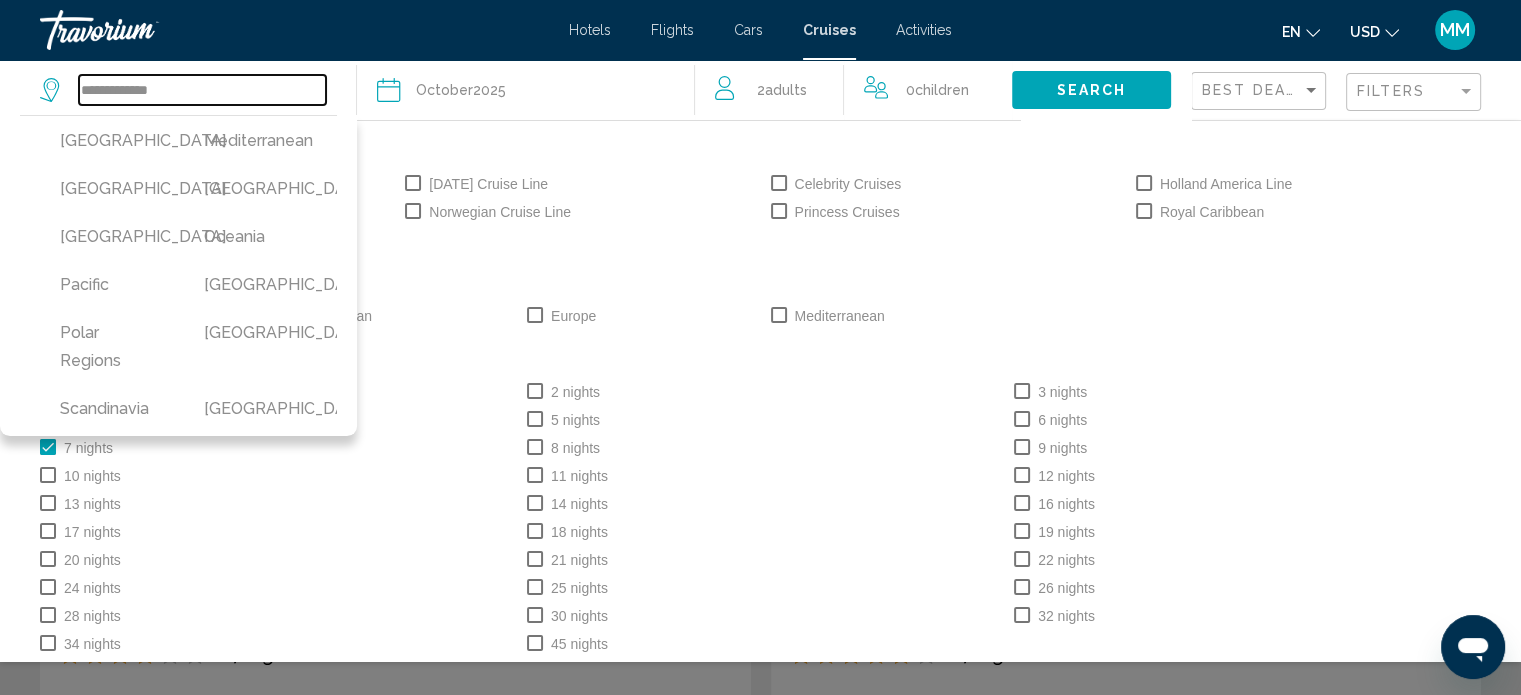 scroll, scrollTop: 500, scrollLeft: 0, axis: vertical 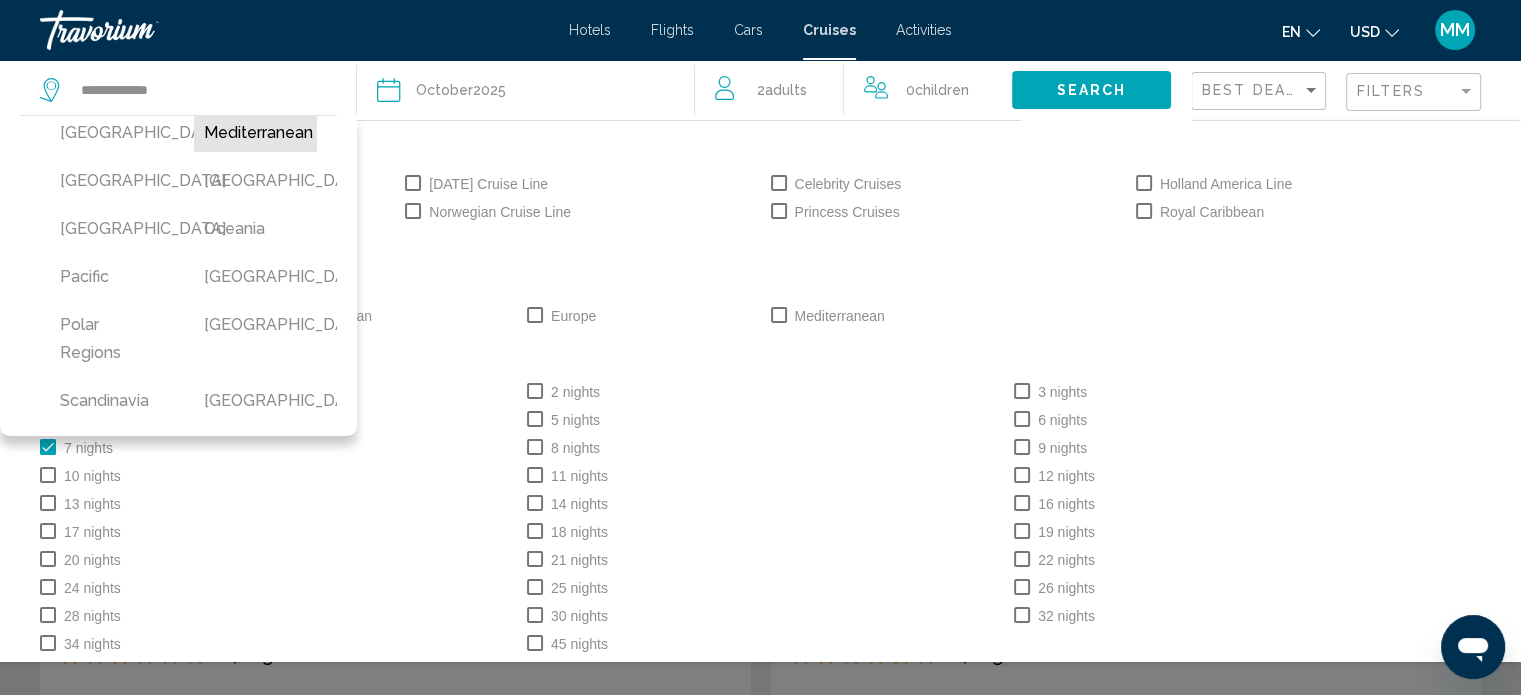 click on "Mediterranean" at bounding box center (256, 133) 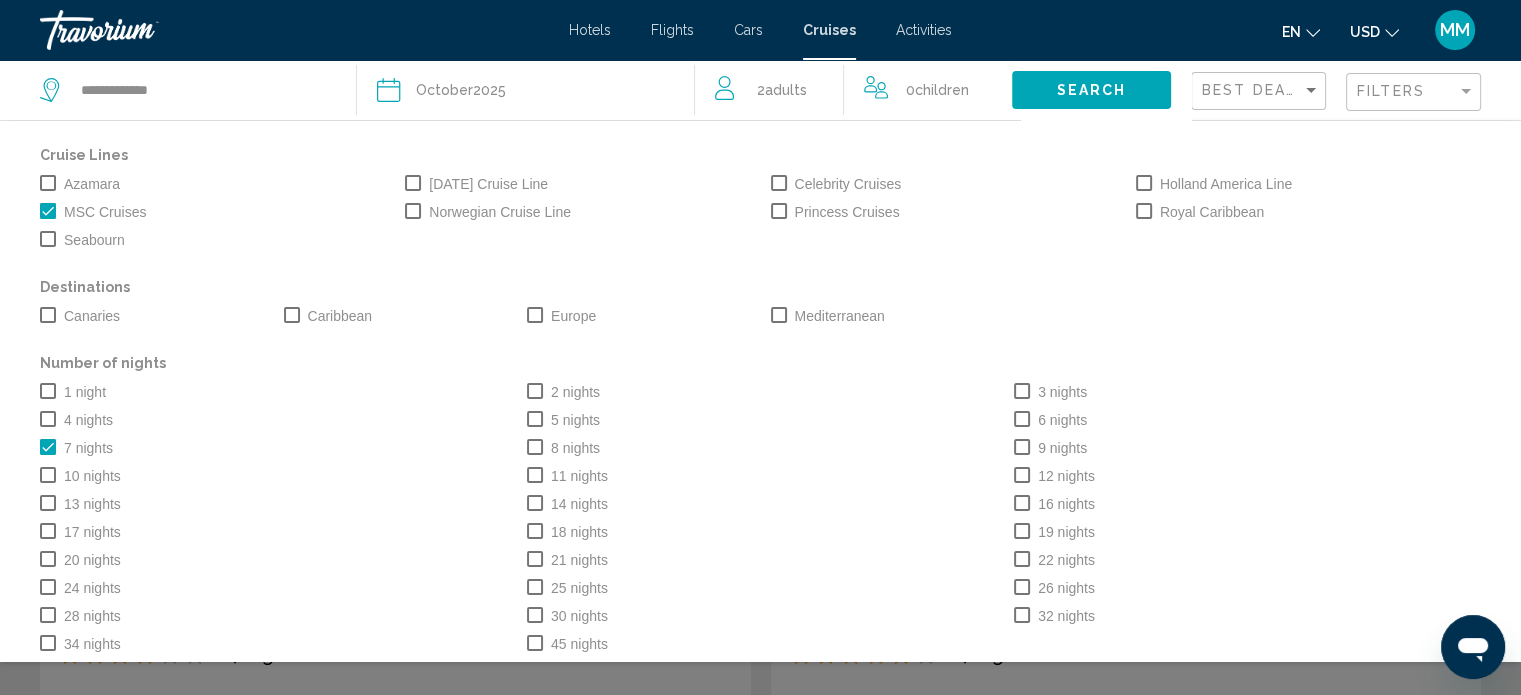 click at bounding box center [48, 211] 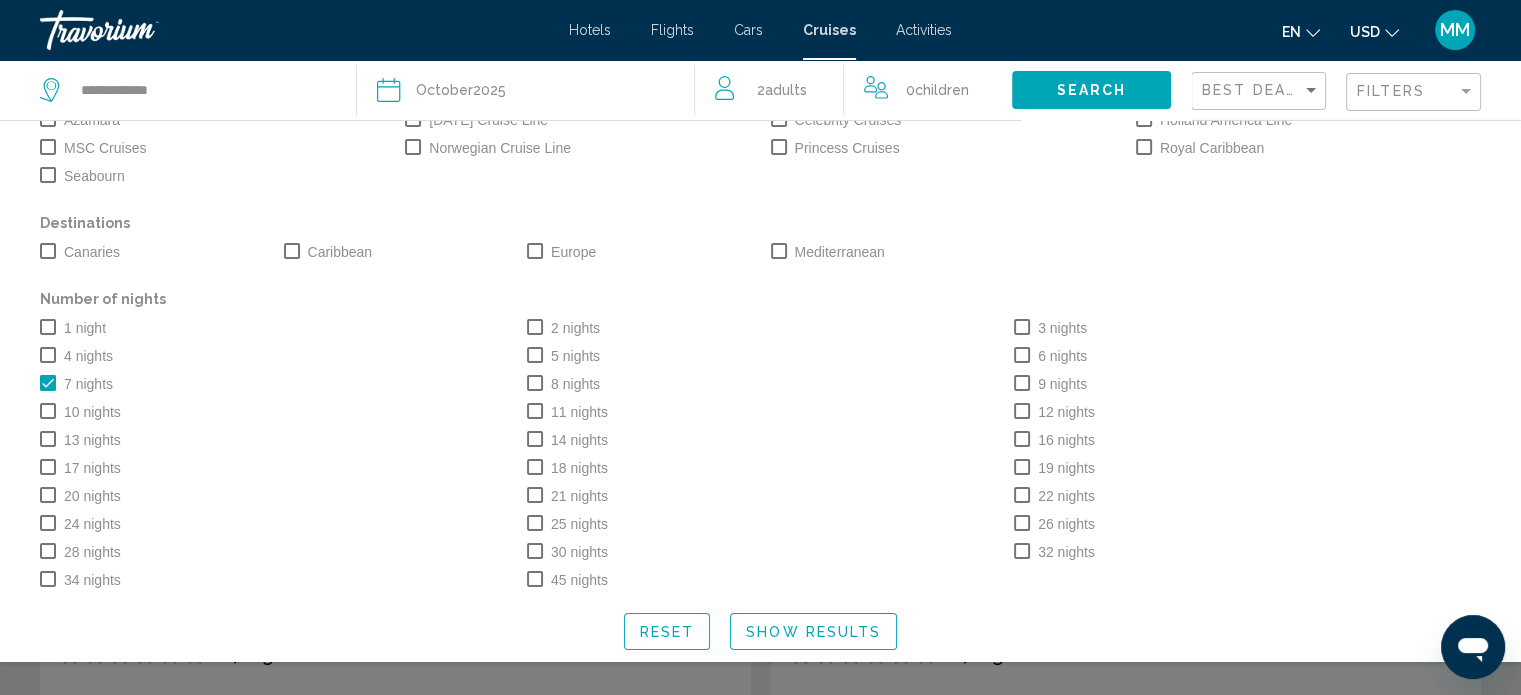 scroll, scrollTop: 72, scrollLeft: 0, axis: vertical 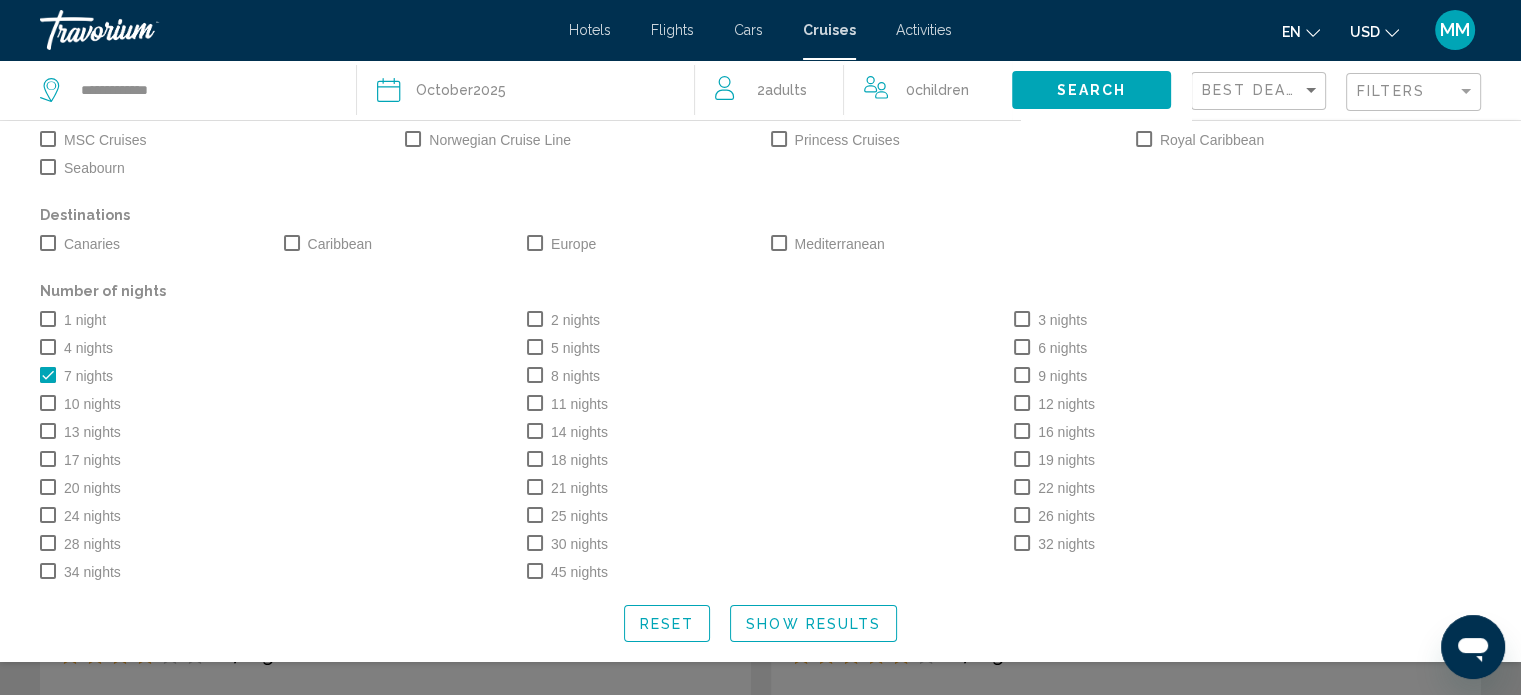 click on "MSC Cruises" at bounding box center (105, 140) 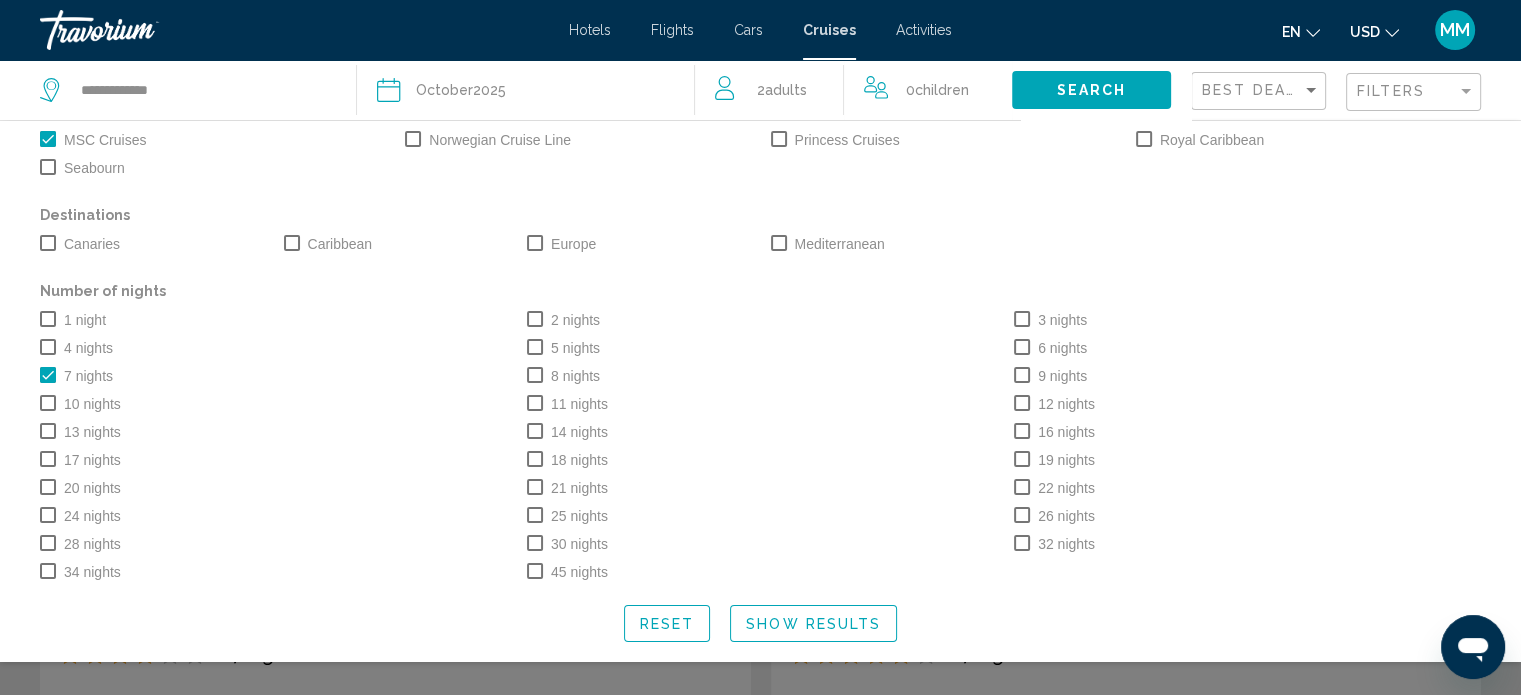 click on "Show Results" 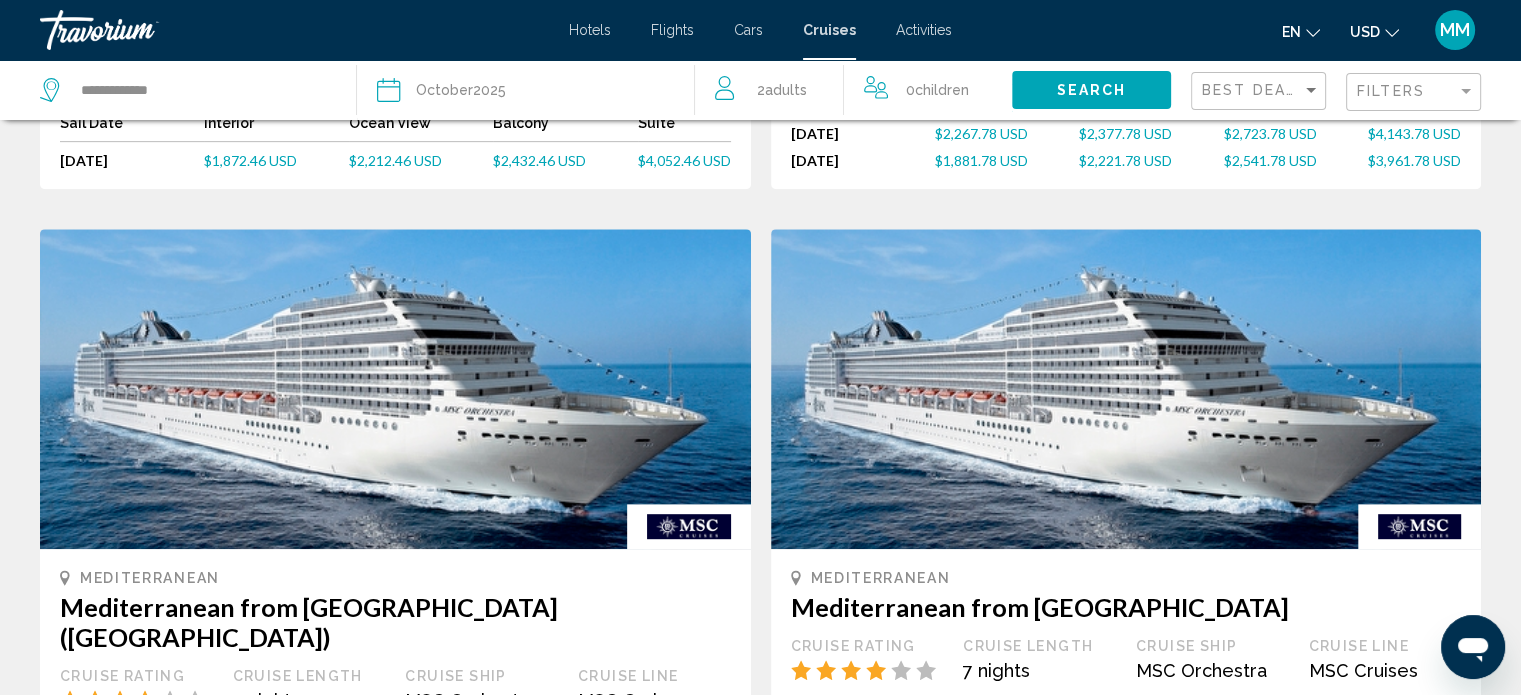 scroll, scrollTop: 900, scrollLeft: 0, axis: vertical 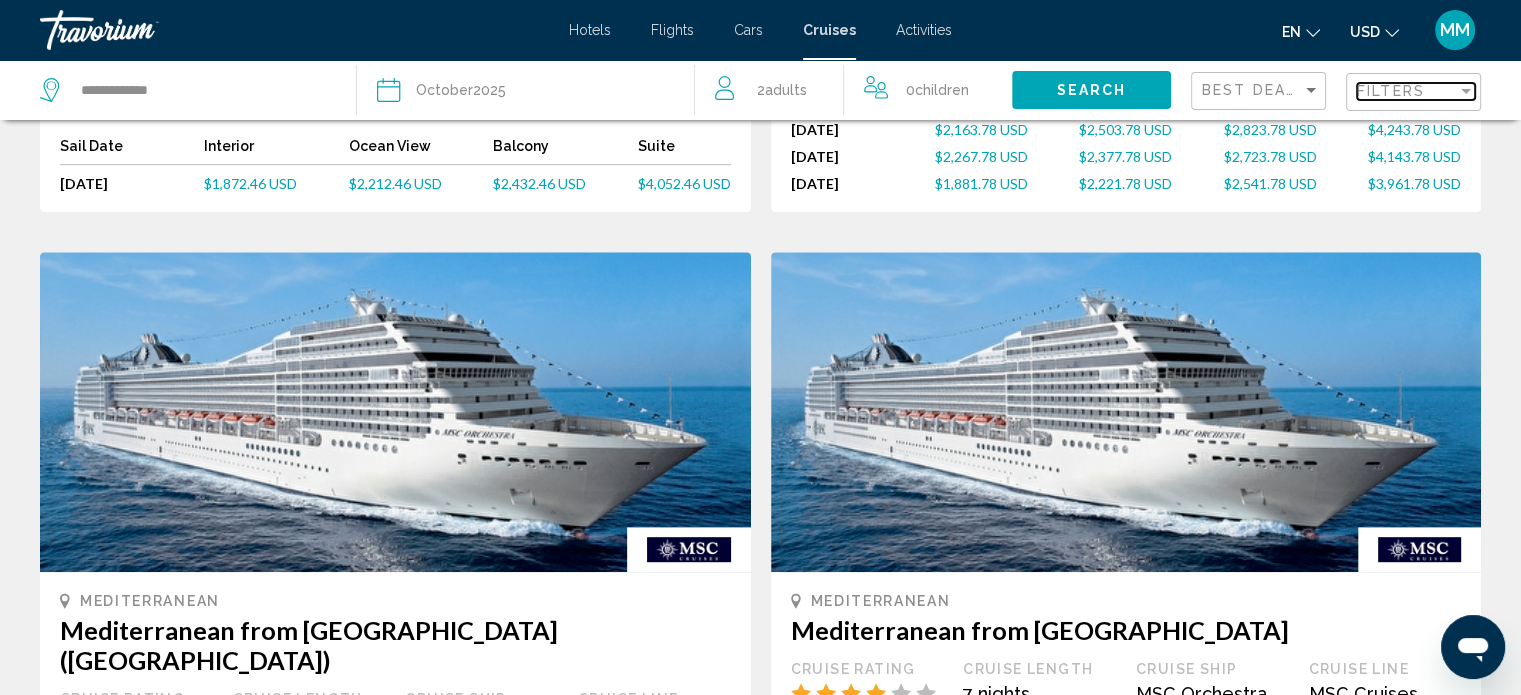 click on "Filters" at bounding box center (1391, 91) 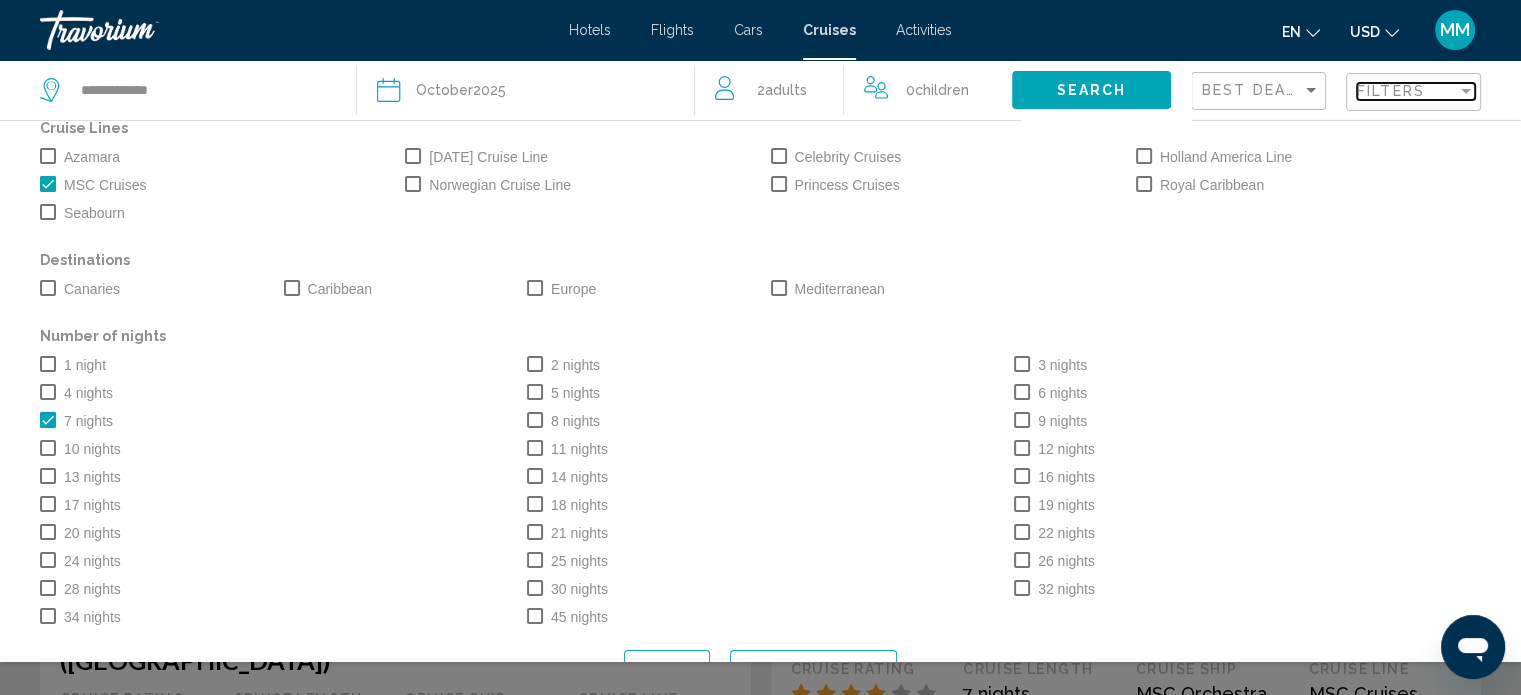 scroll, scrollTop: 72, scrollLeft: 0, axis: vertical 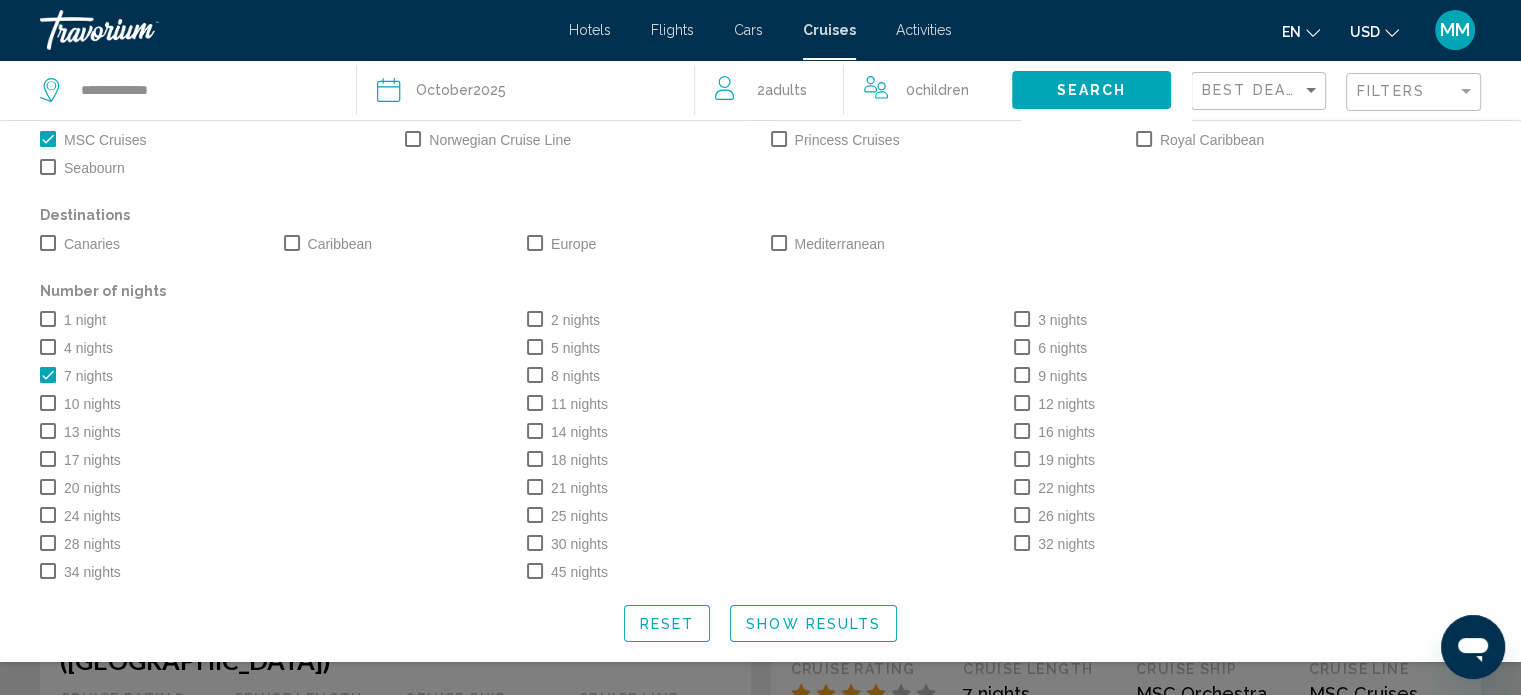 click on "Show Results" 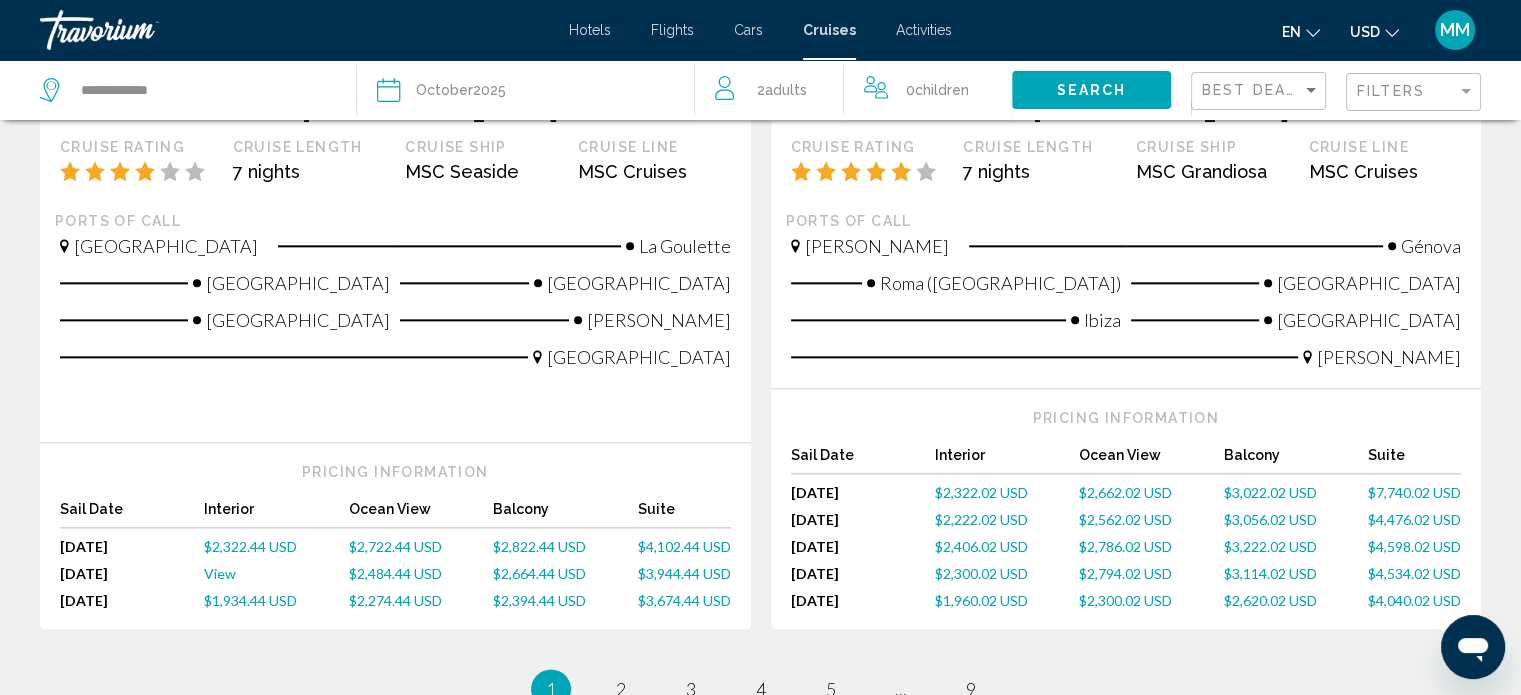 scroll, scrollTop: 2400, scrollLeft: 0, axis: vertical 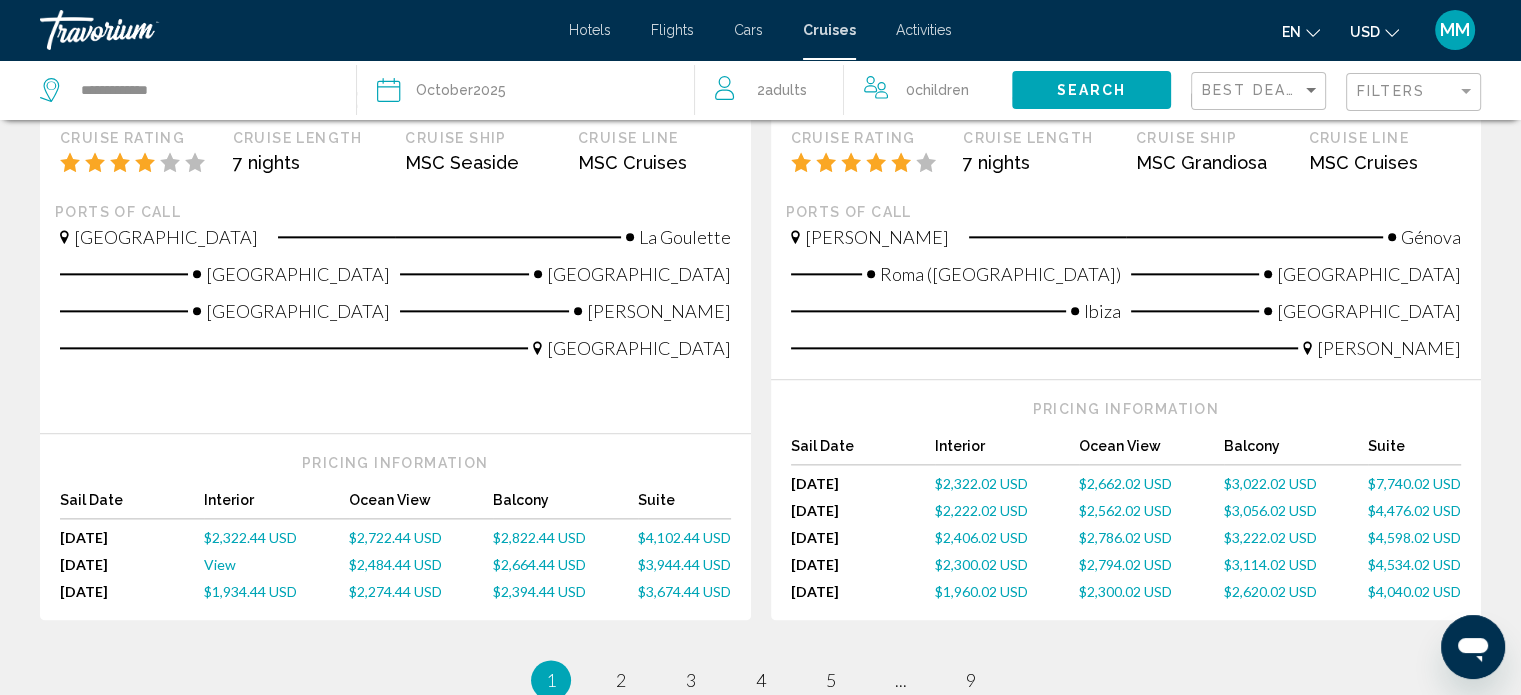 click on "$2,322.02 USD" at bounding box center [981, 483] 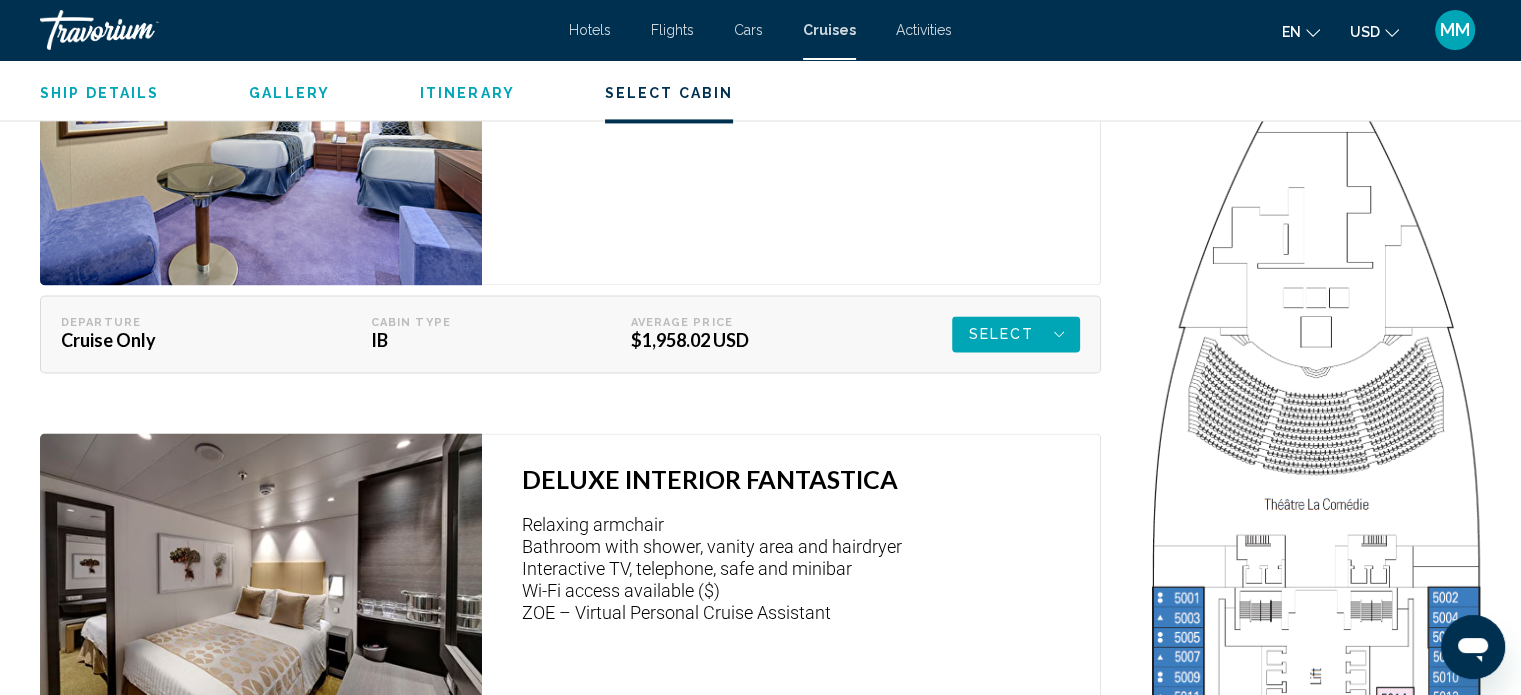 scroll, scrollTop: 3012, scrollLeft: 0, axis: vertical 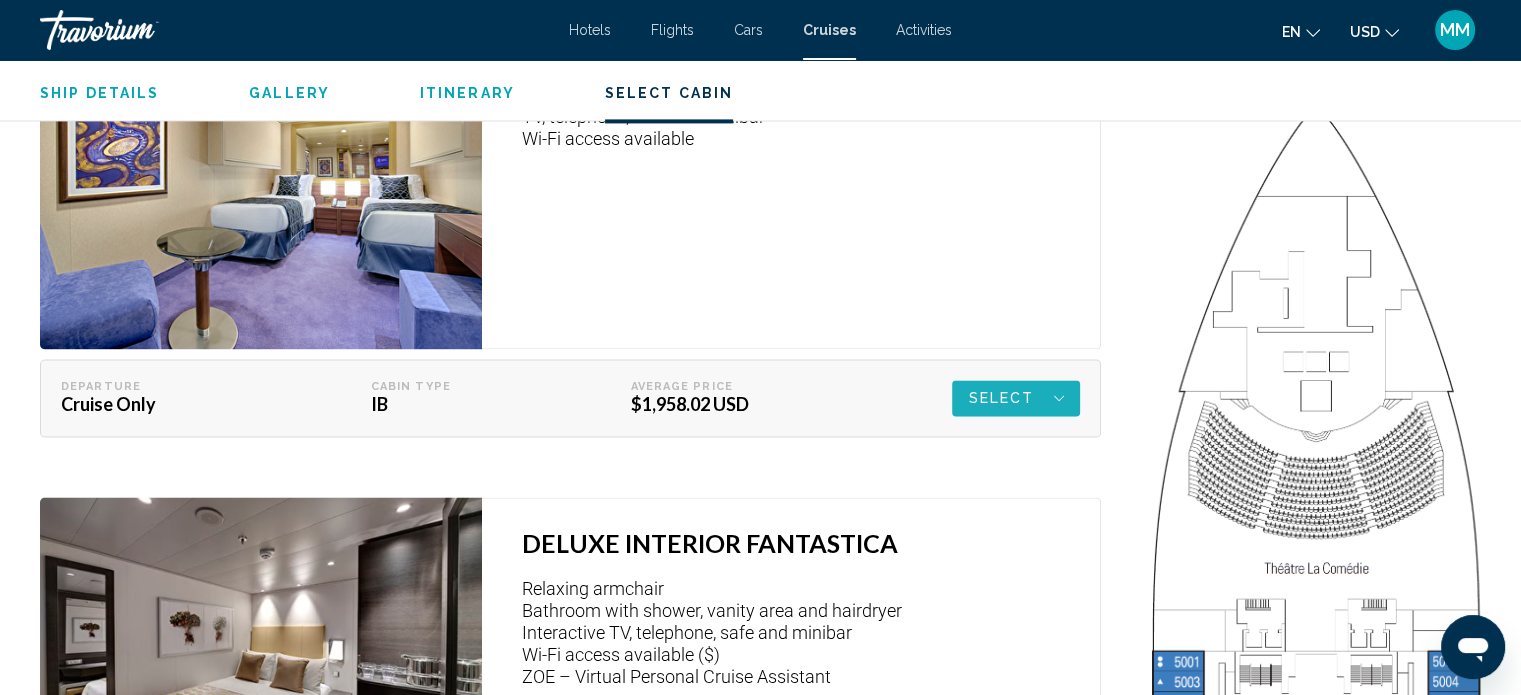 click on "Select" at bounding box center [1016, 398] 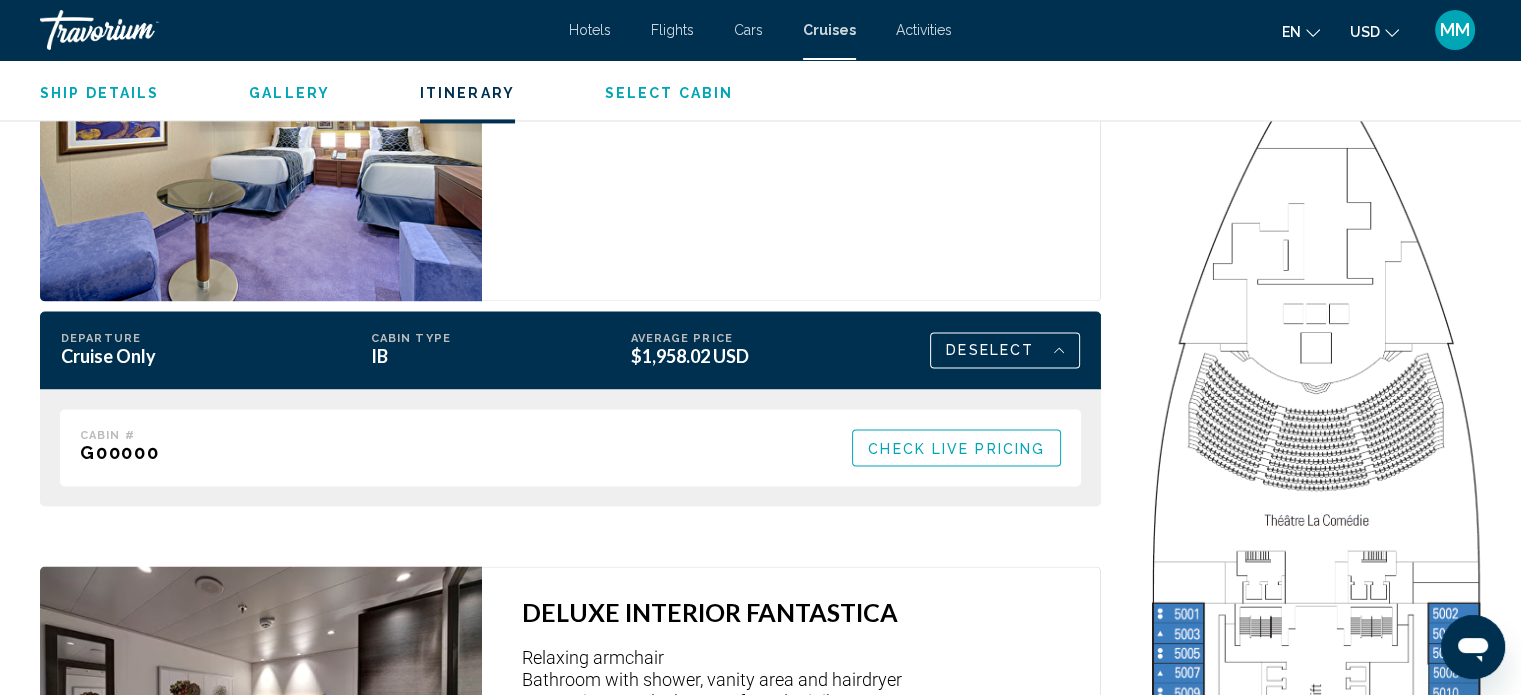 scroll, scrollTop: 3012, scrollLeft: 0, axis: vertical 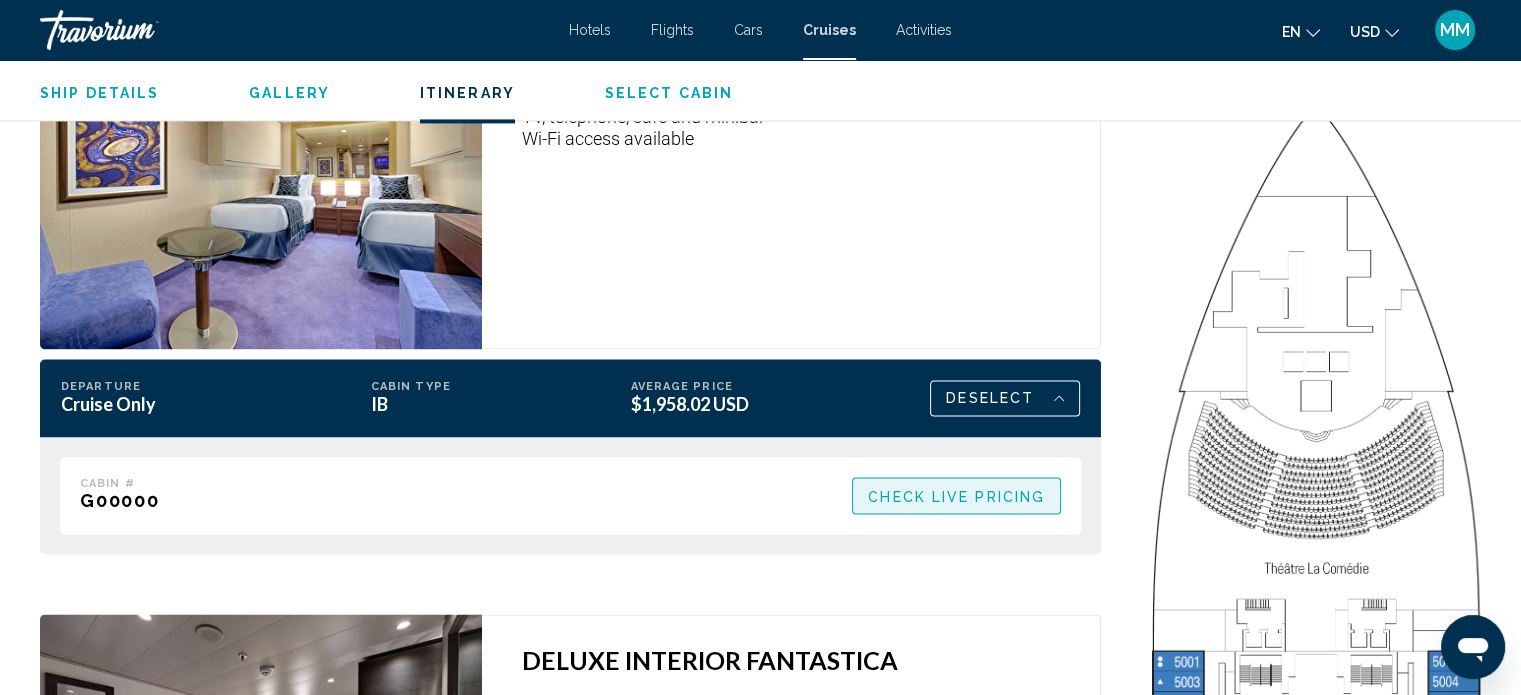 click on "Check Live Pricing" at bounding box center (956, 496) 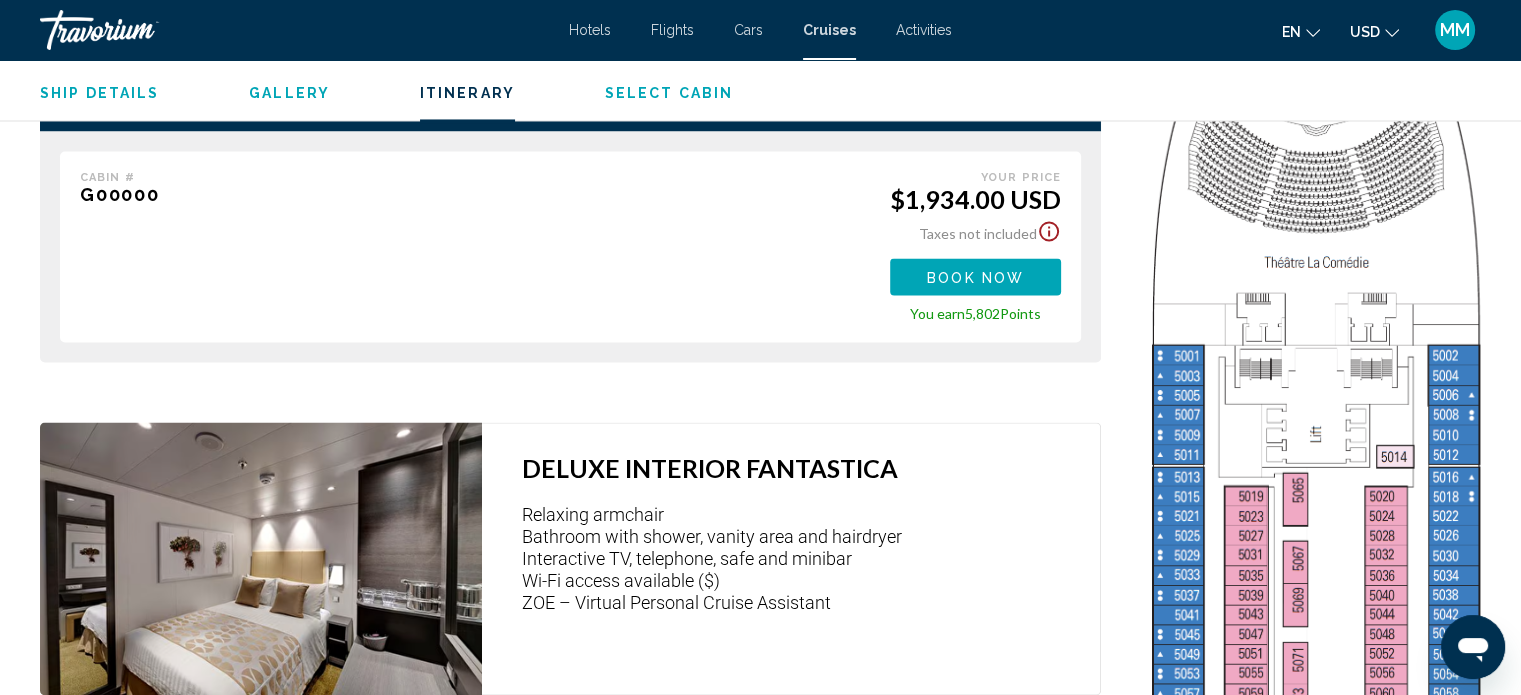 scroll, scrollTop: 3312, scrollLeft: 0, axis: vertical 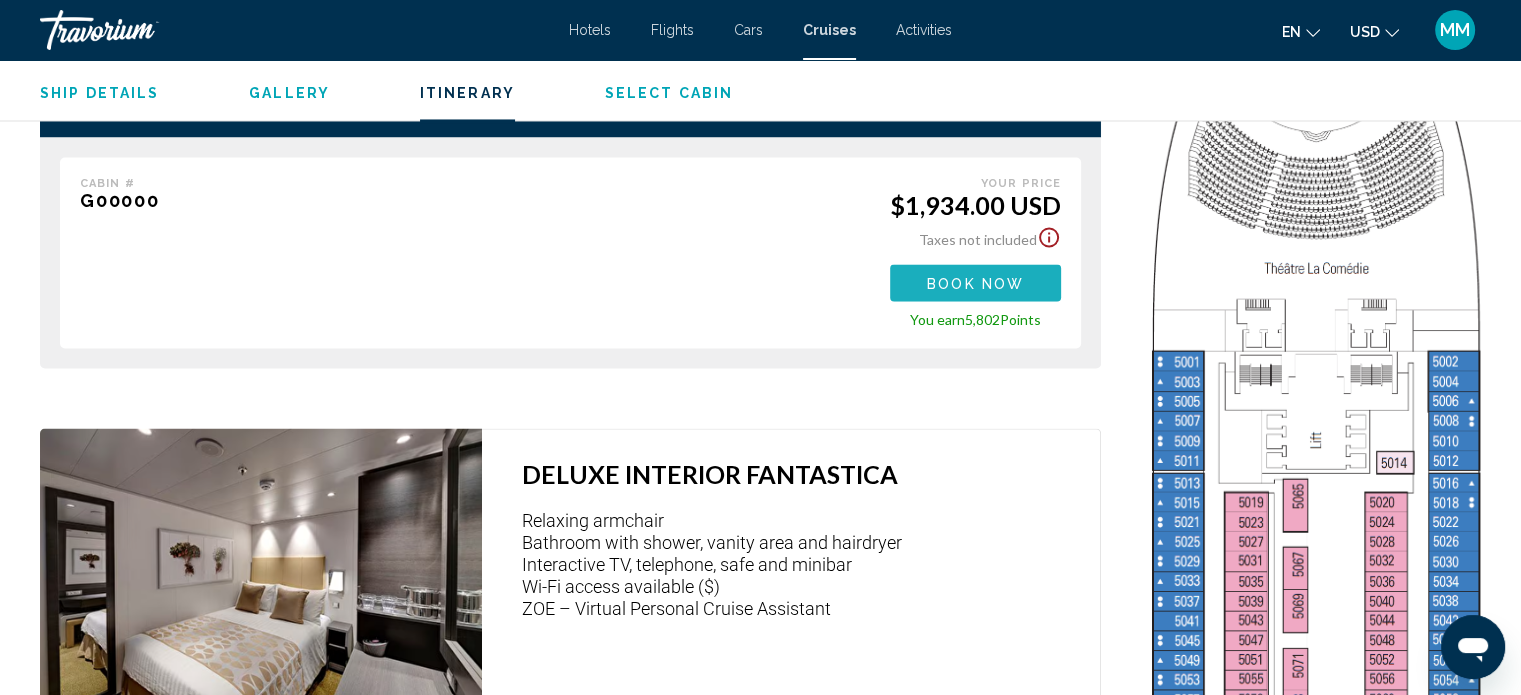 click on "Book now" at bounding box center [975, 283] 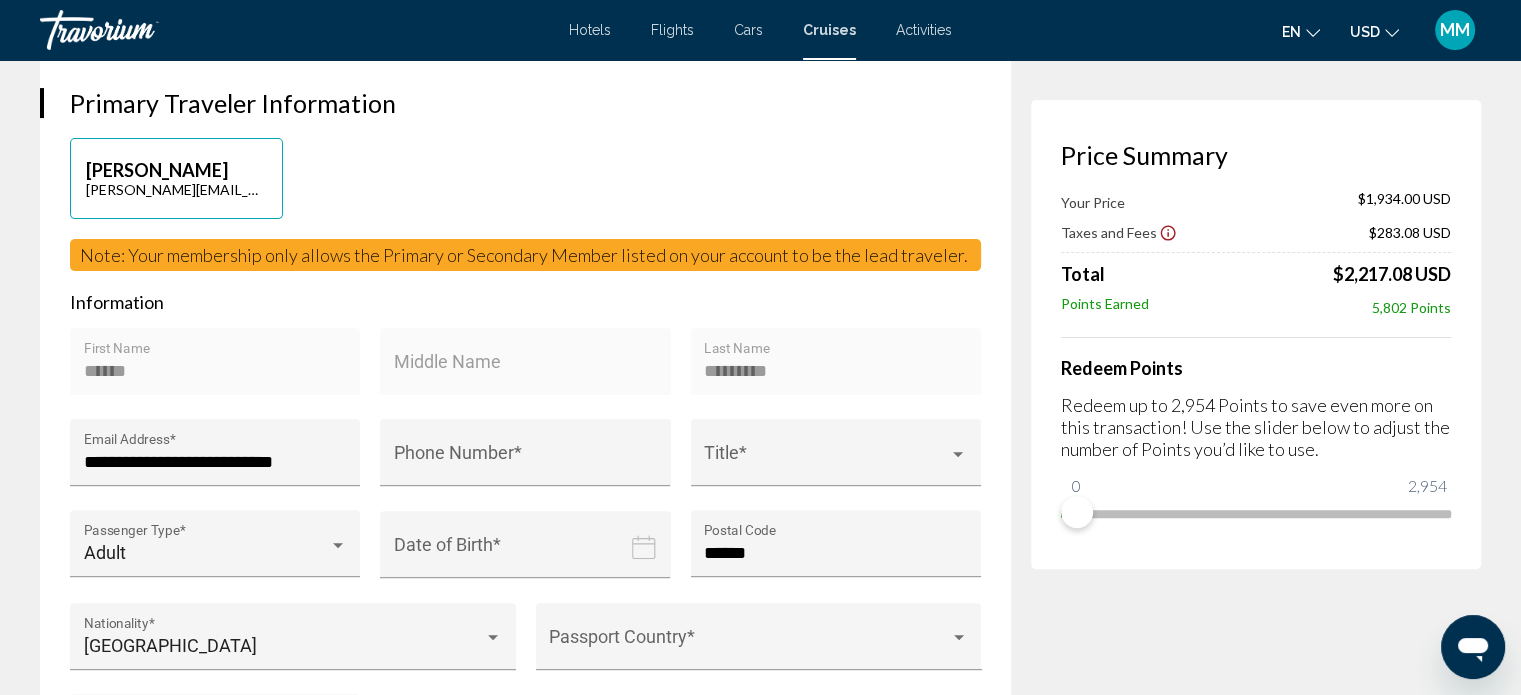 scroll, scrollTop: 400, scrollLeft: 0, axis: vertical 